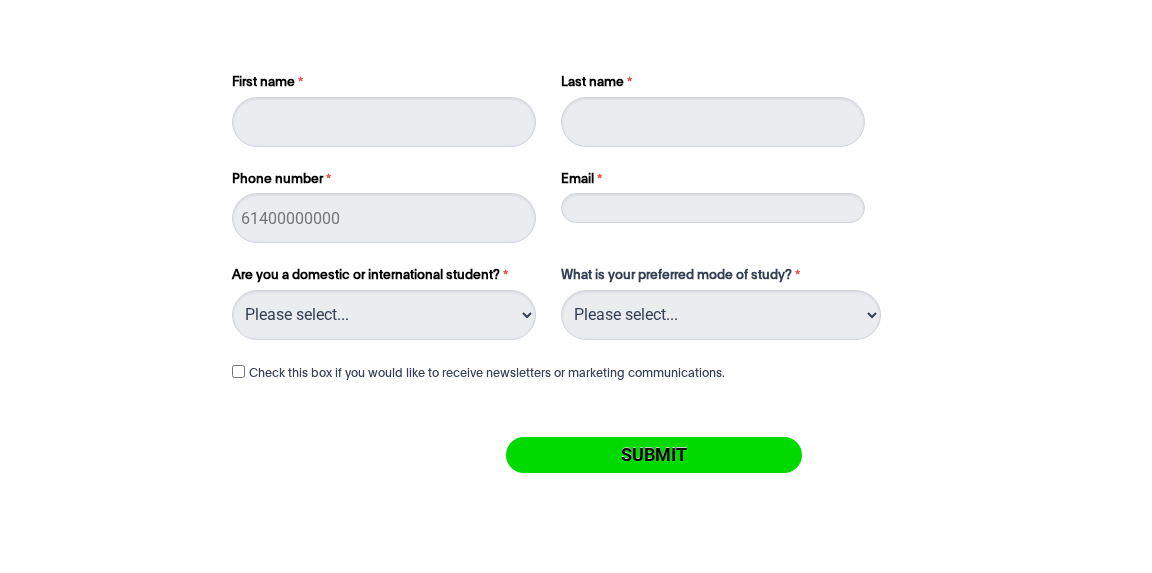 scroll, scrollTop: 0, scrollLeft: 0, axis: both 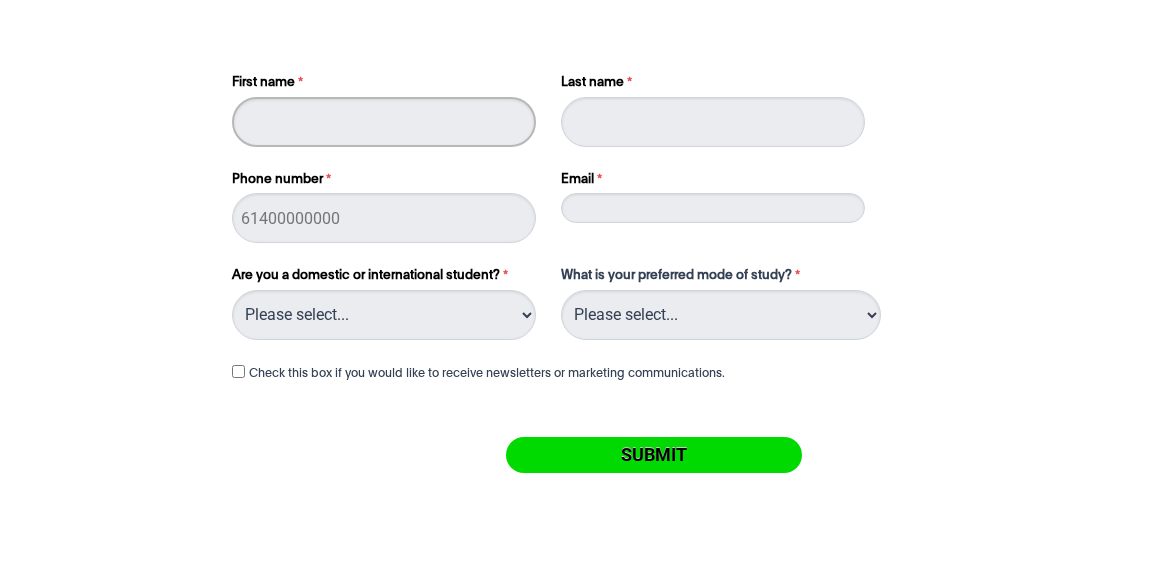 click on "First name" at bounding box center [384, 122] 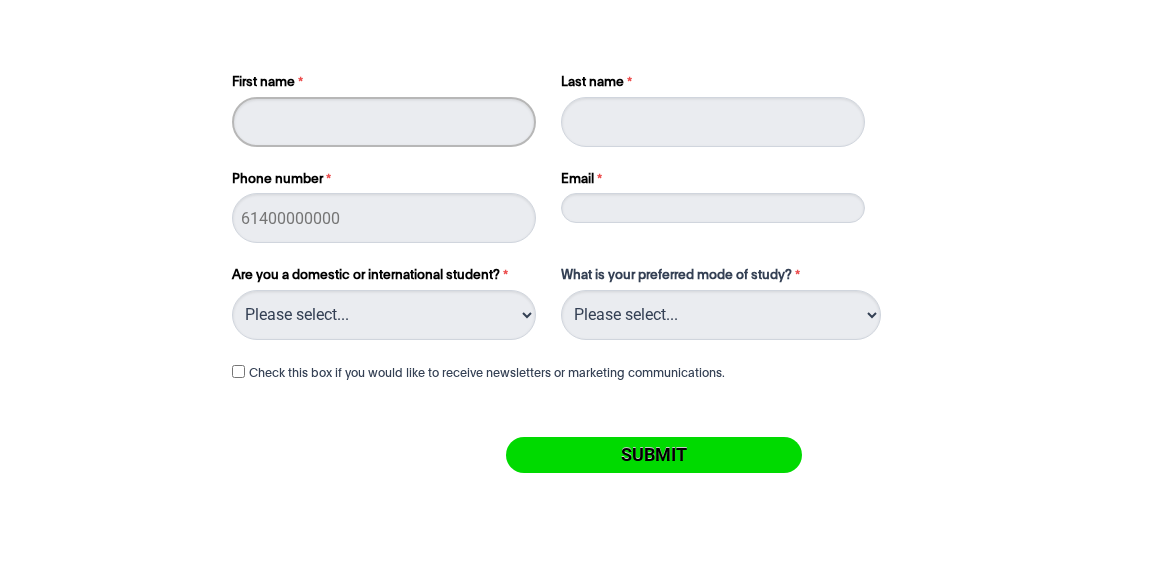 click on "First name" at bounding box center [384, 122] 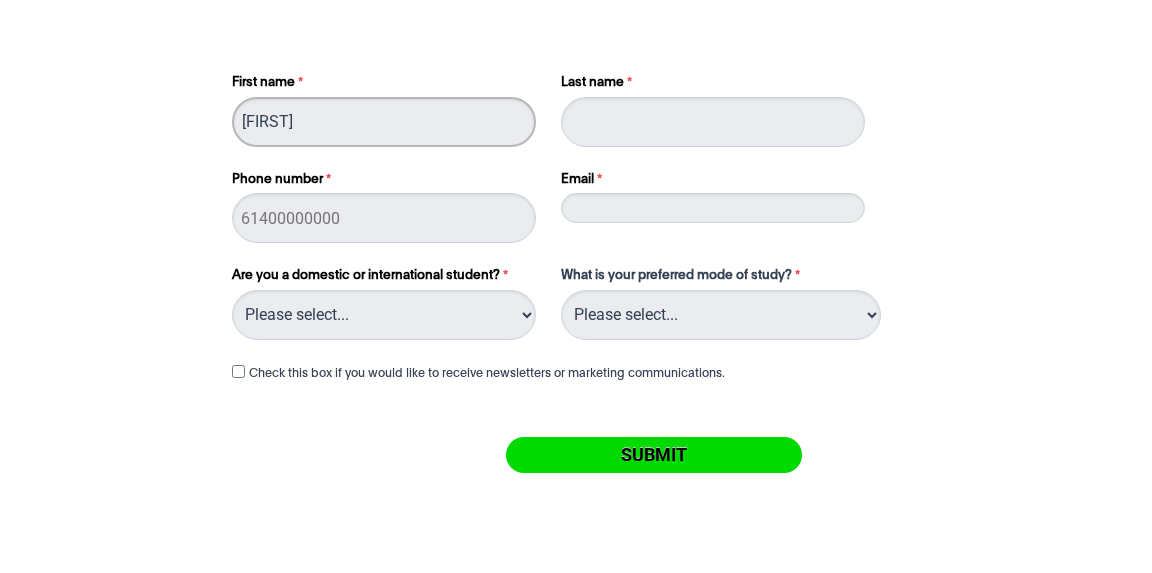 type on "[FIRST]" 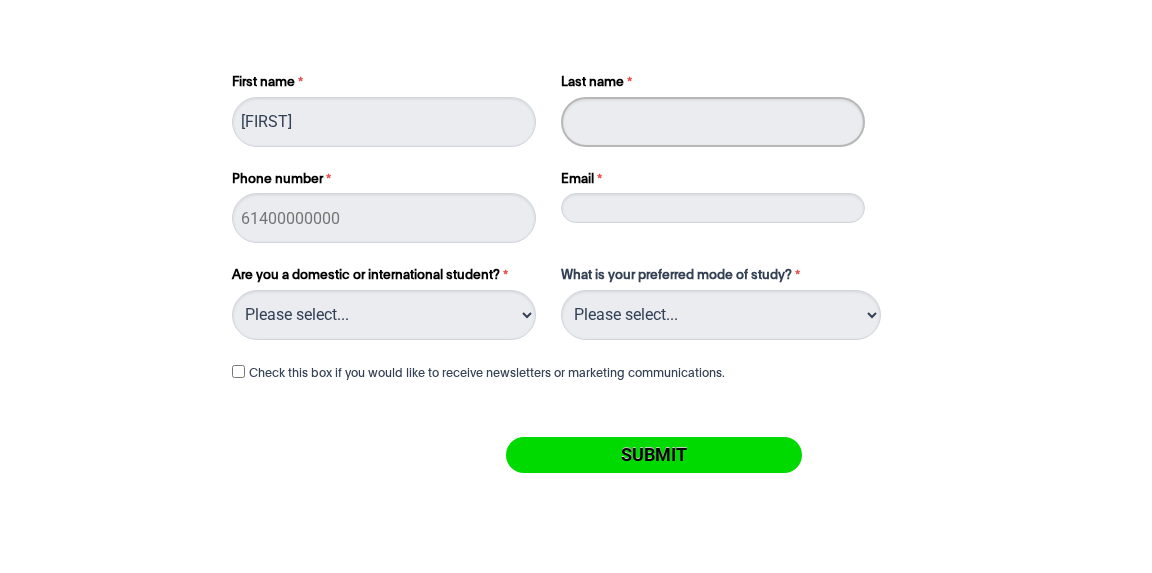 click on "Last name" at bounding box center (713, 122) 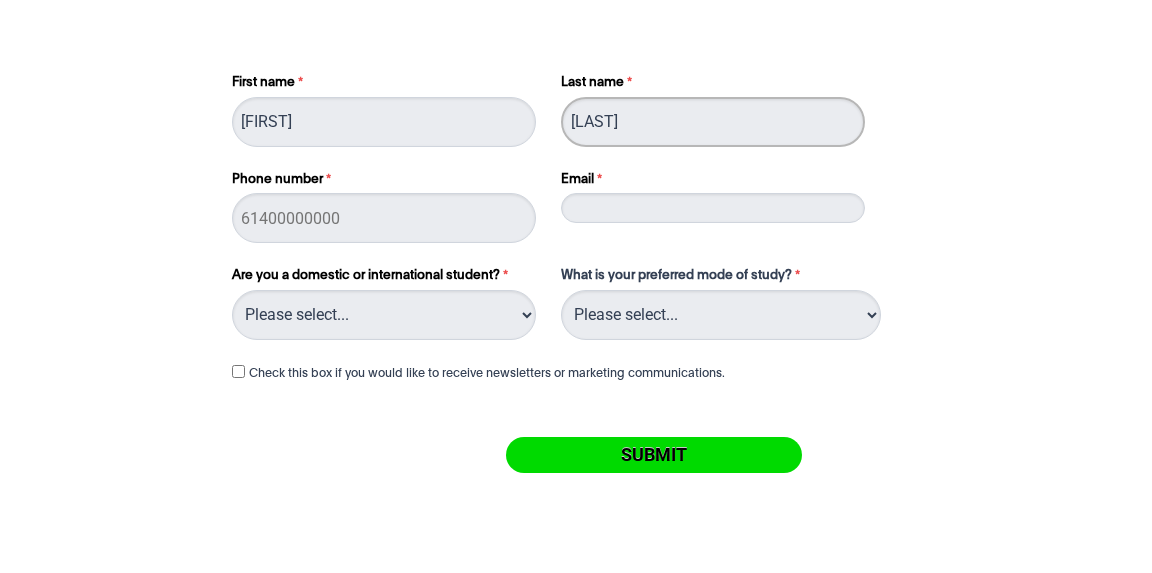 type on "[LAST]" 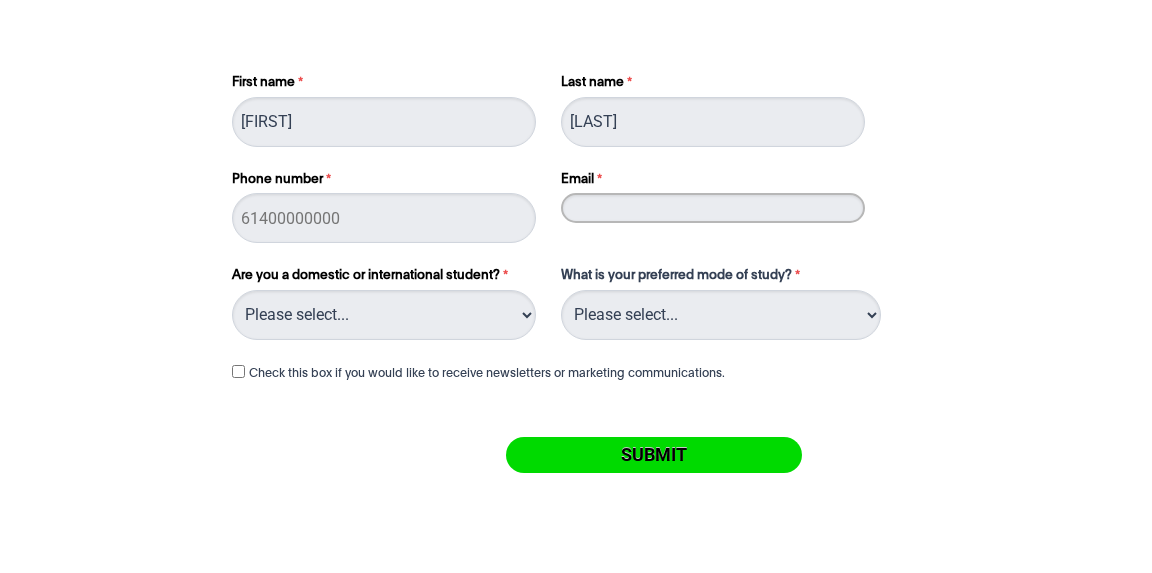 click on "Email" at bounding box center [713, 208] 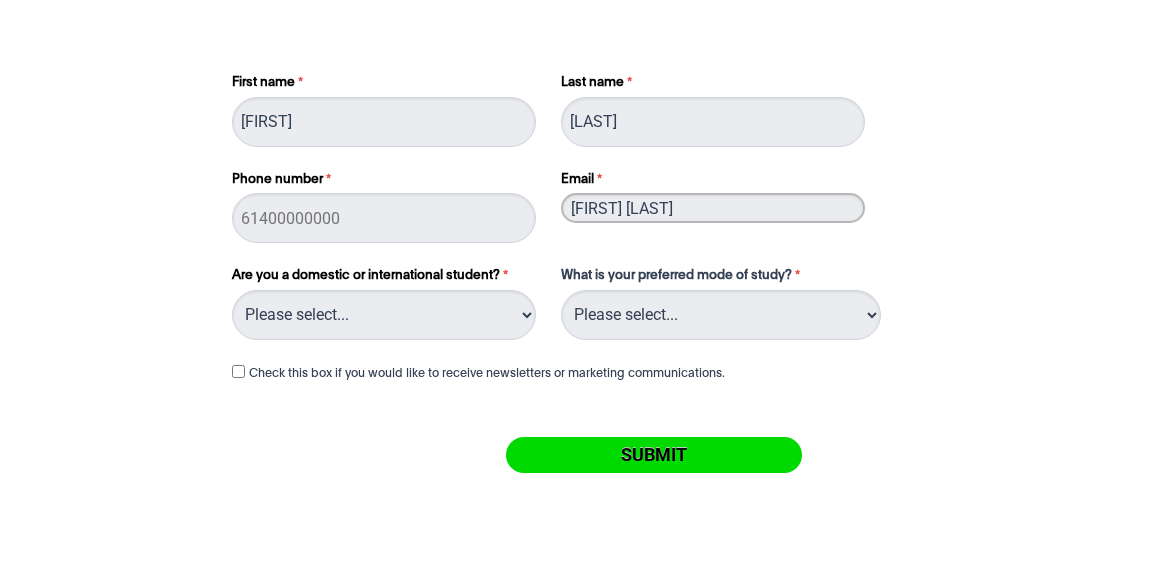 click on "[FIRST] [LAST]" at bounding box center [713, 208] 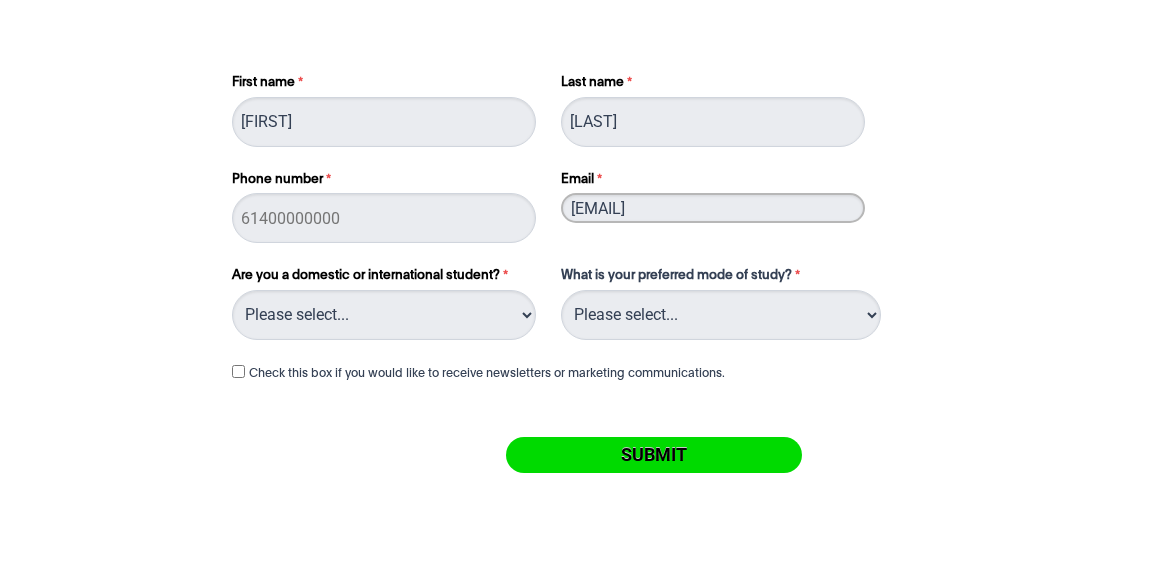 type on "[EMAIL]" 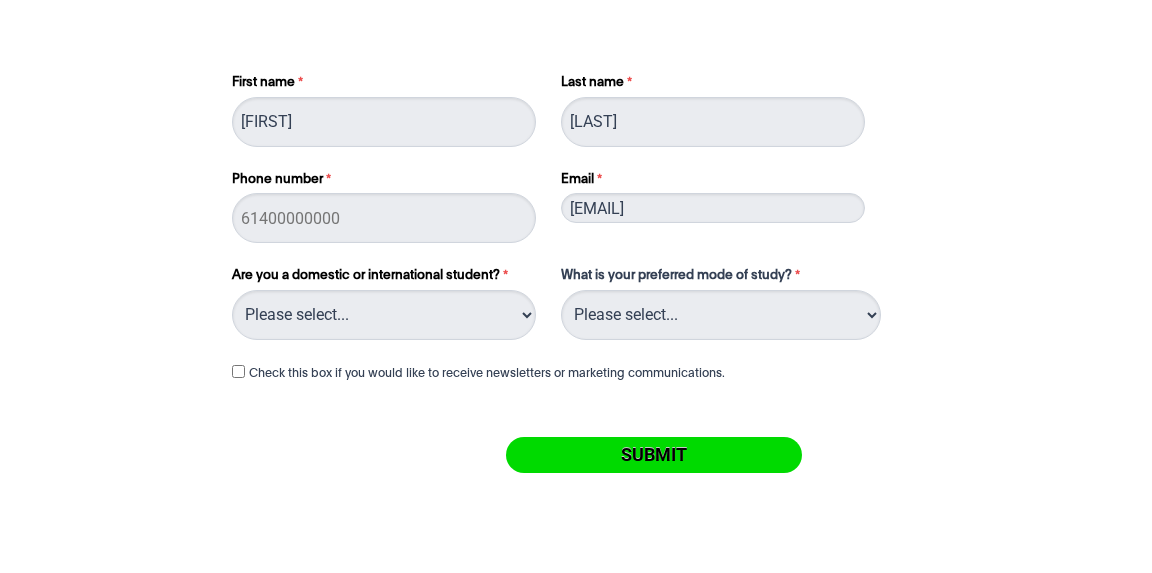 click on "First name [FIRST]
Last name [LAST]
Phone number
Email [EMAIL]
Are you a domestic or international student? Please select...
Domestic Student
International Student
What is your preferred mode of study? Please select...
On Campus
Online
How would you describe yourself?  Please select...
I've completed Year 12
I'm looking for a career change
I'm already in the industry / have a qualification and am looking to extend my skills
I'm looking to transfer from another college/university
I took some time off after high school and want to return to study
I’m currently in Year 12 and planning what I’ll do after school
I'm currently in Year 11 and looking at some career options
I'm currently in Year 10 and looking at some career options
I'm currently in Year 9 and looking at some career options
I'm currently in Year 8 and looking at some career options
Country of Citizenship?" at bounding box center (576, 265) 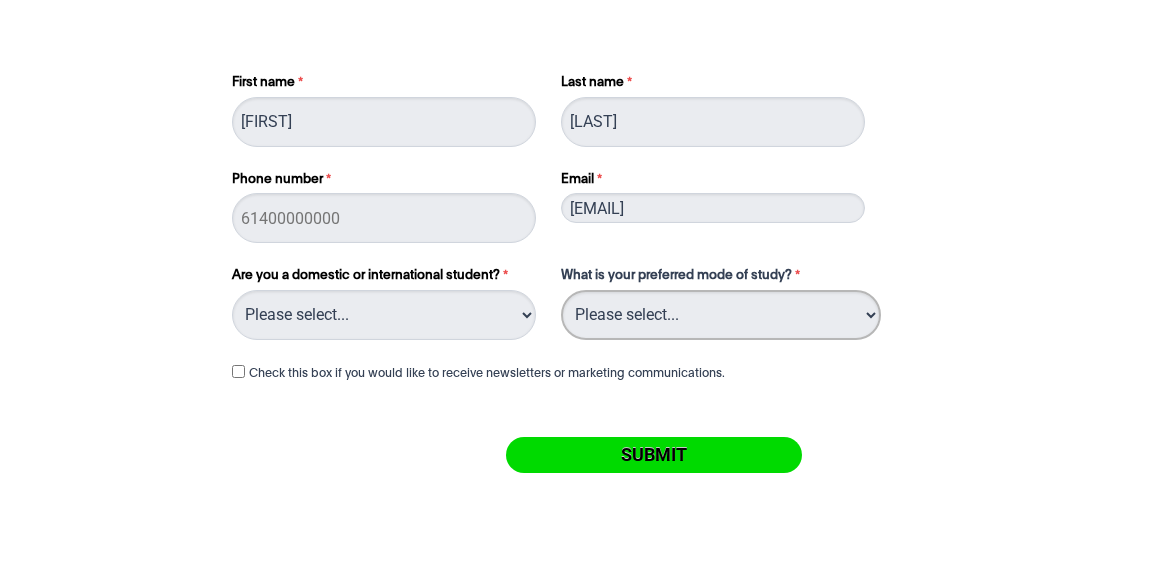 click on "Please select...
On Campus
Online" at bounding box center [721, 315] 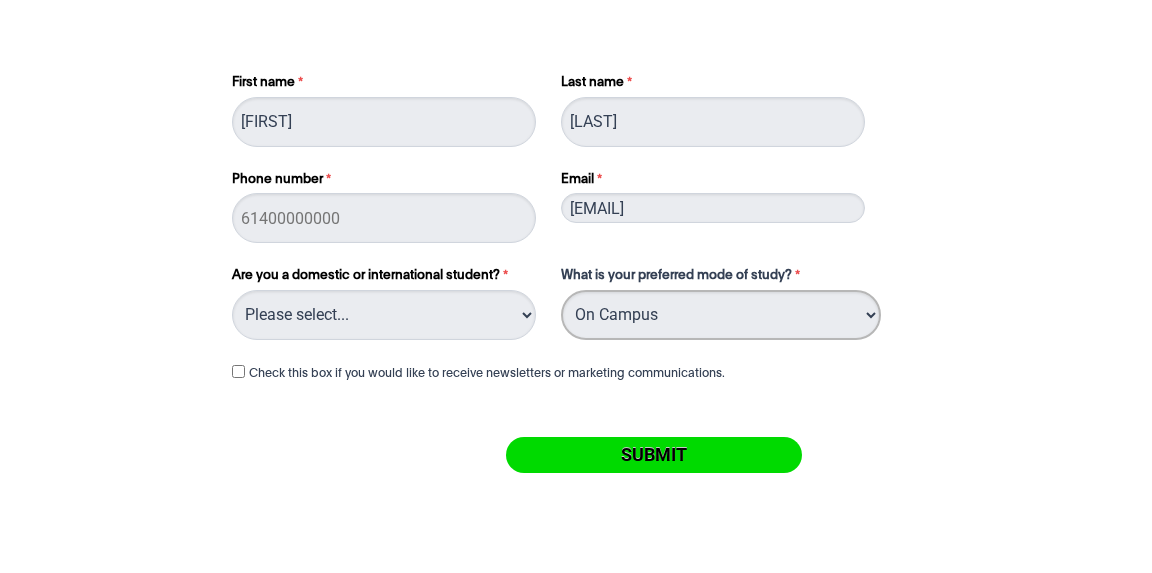 click on "Please select...
On Campus
Online" at bounding box center (721, 315) 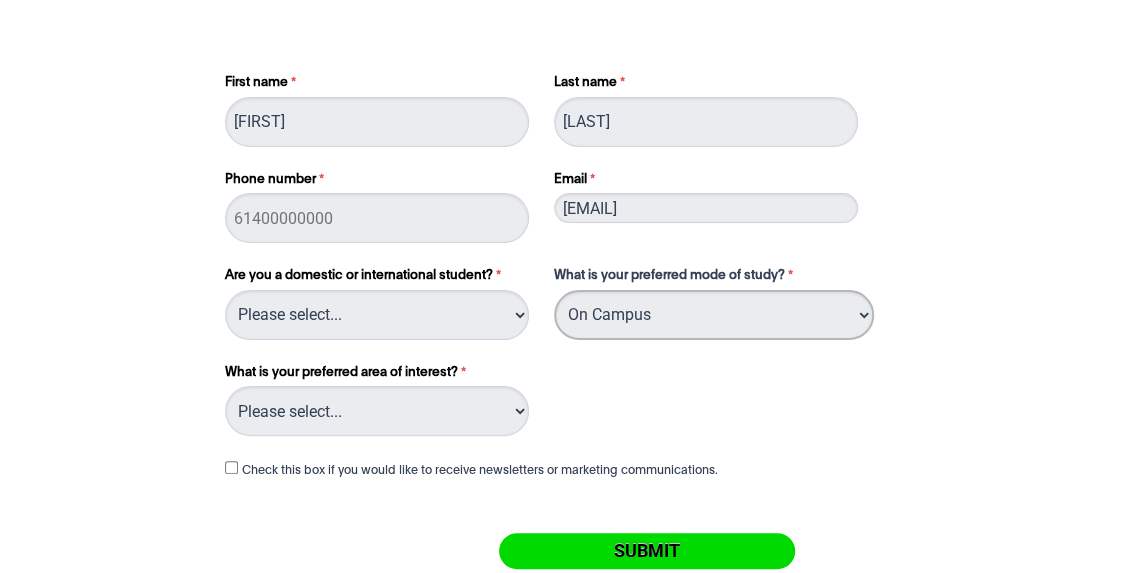 click on "Please select...
On Campus
Online" at bounding box center [714, 315] 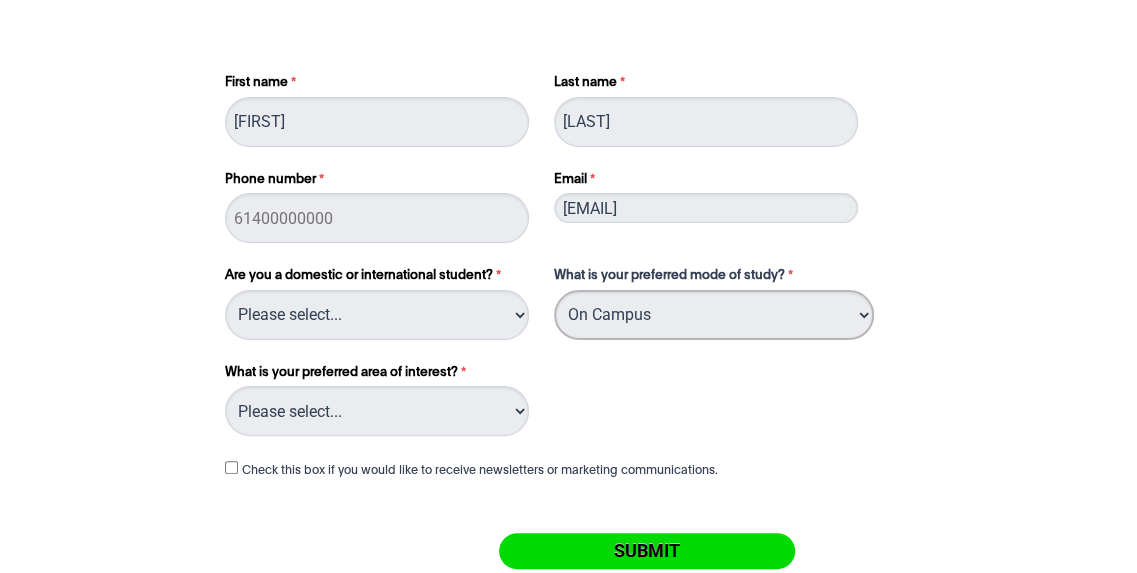 select on "tfa_1116" 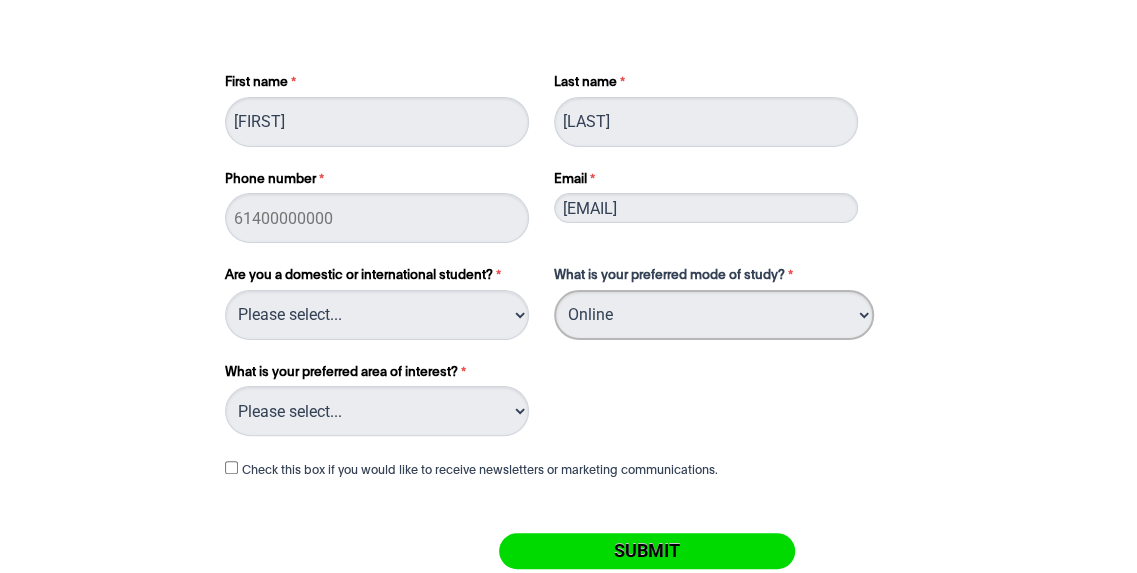 click on "Please select...
On Campus
Online" at bounding box center (714, 315) 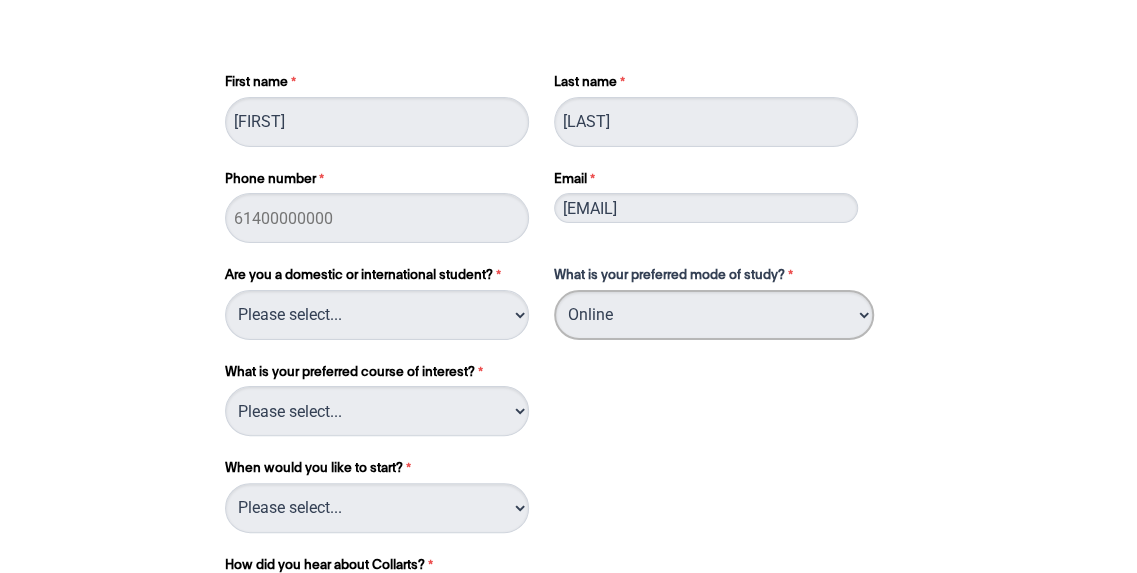 click on "Please select...
On Campus
Online" at bounding box center [714, 315] 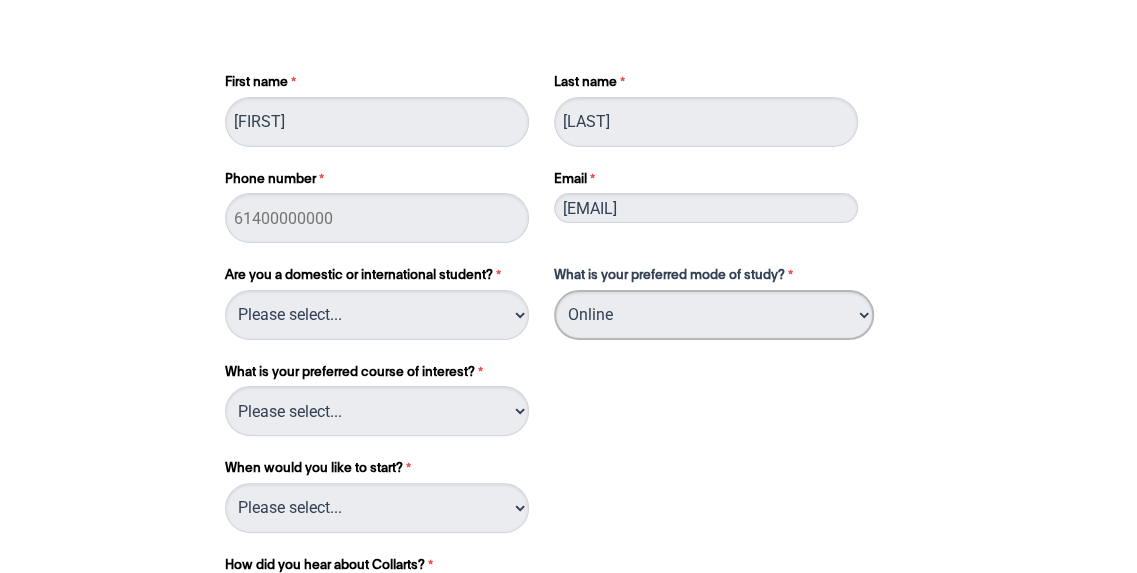 select 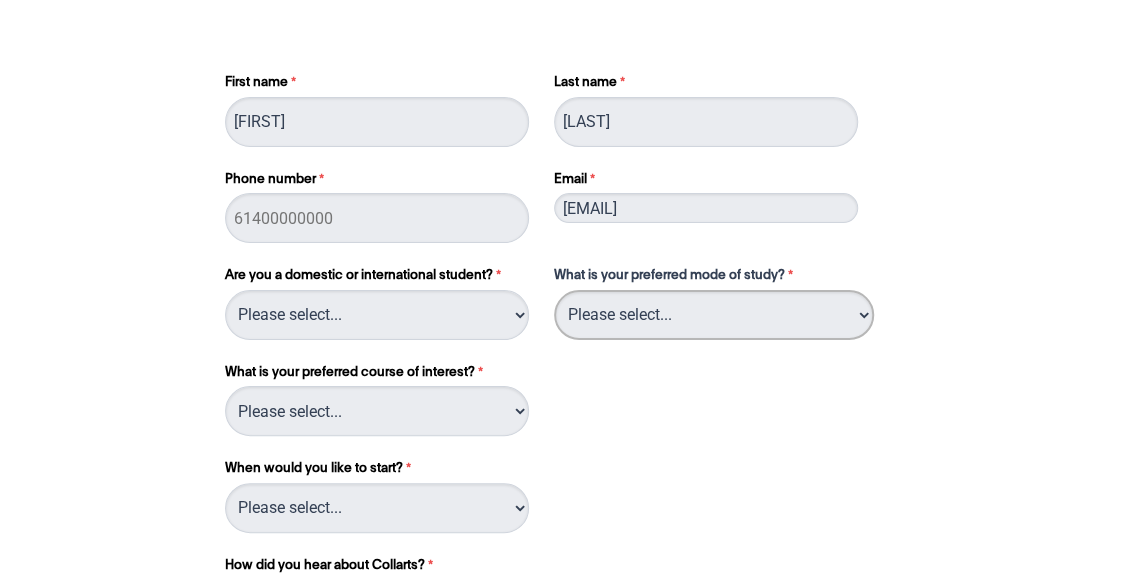 click on "Please select...
On Campus
Online" at bounding box center [714, 315] 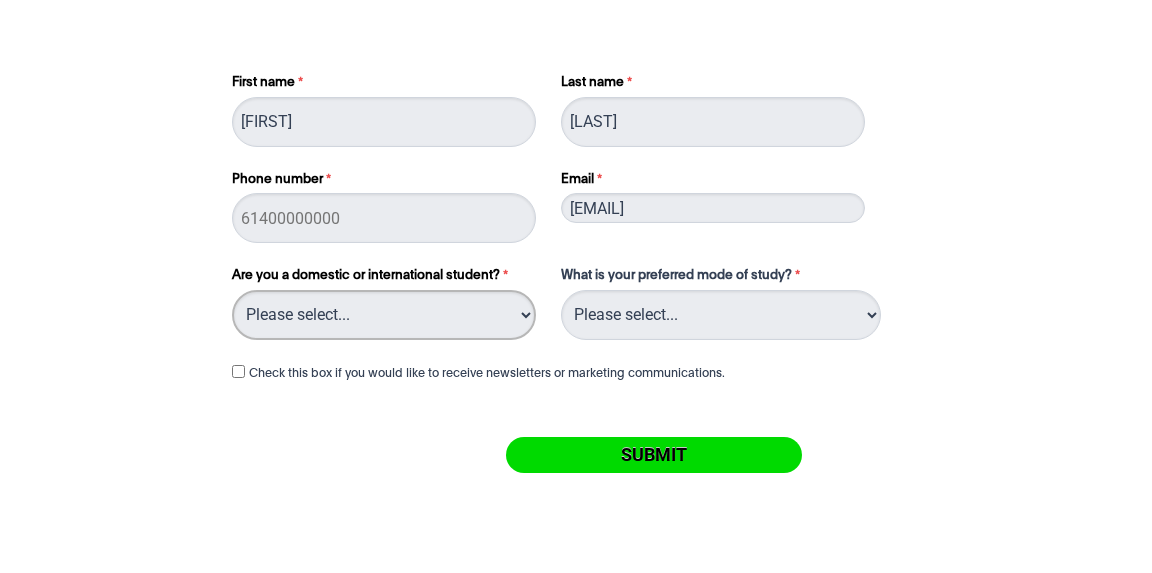 click on "Please select...
Domestic Student
International Student" at bounding box center [384, 315] 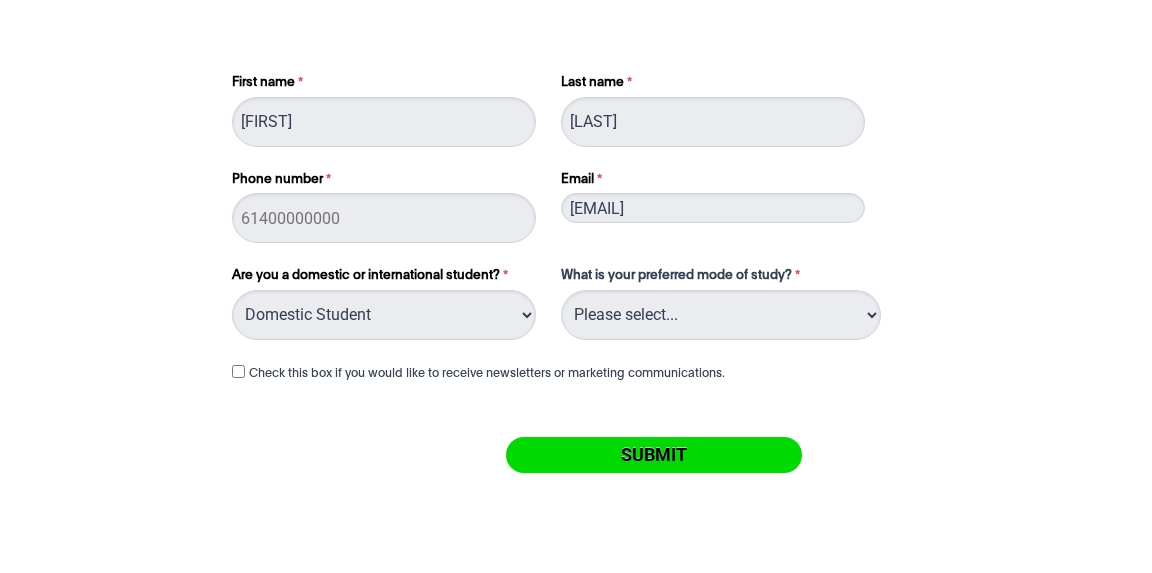 click on "Please select...
Domestic Student
International Student" at bounding box center [384, 315] 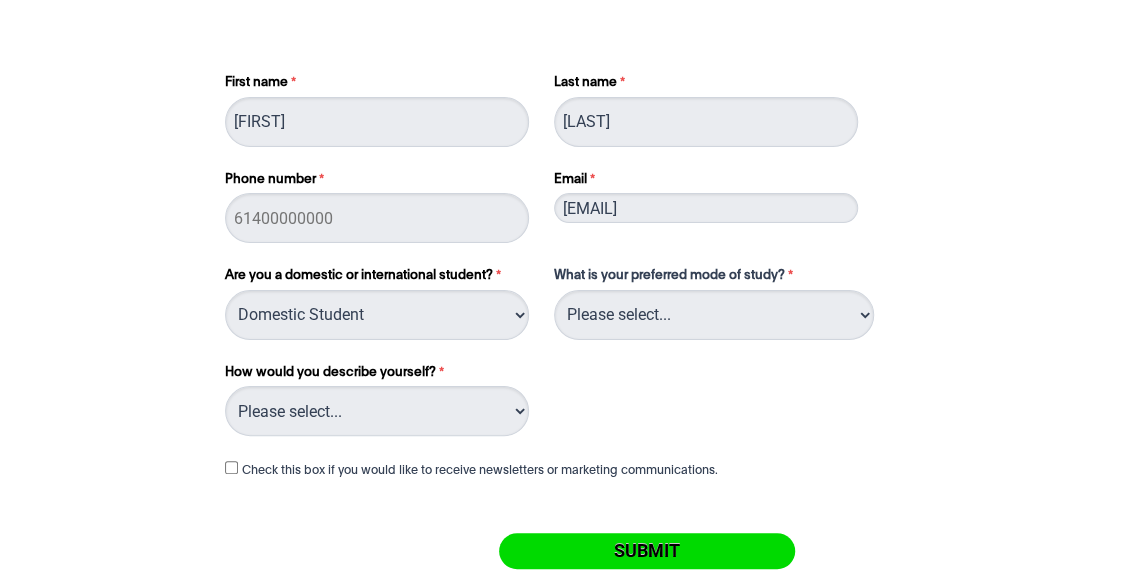 click on "Please select...
Domestic Student
International Student" at bounding box center [377, 315] 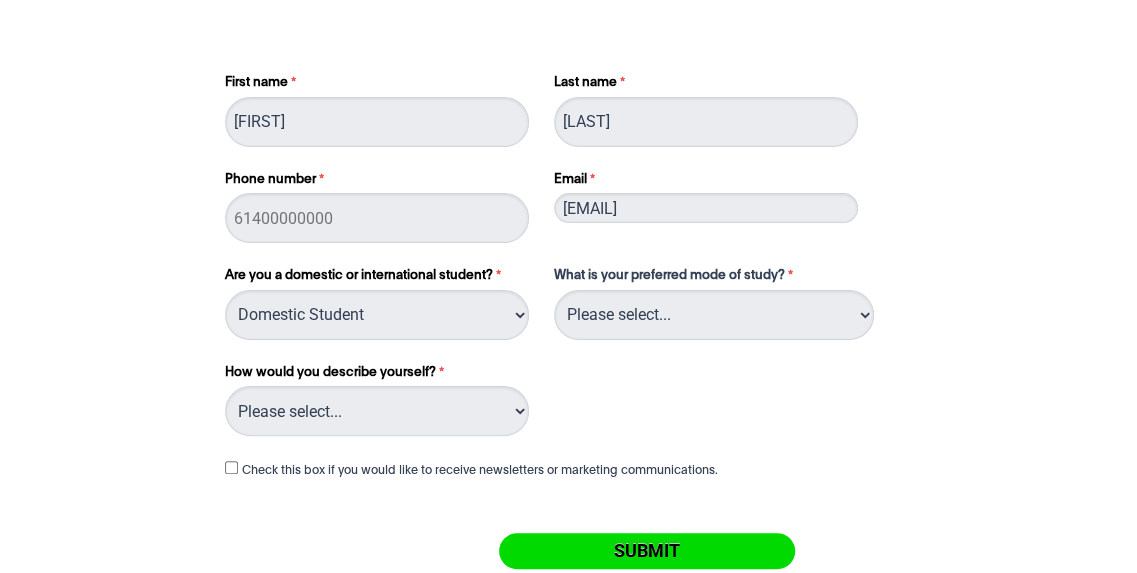 select on "tfa_217" 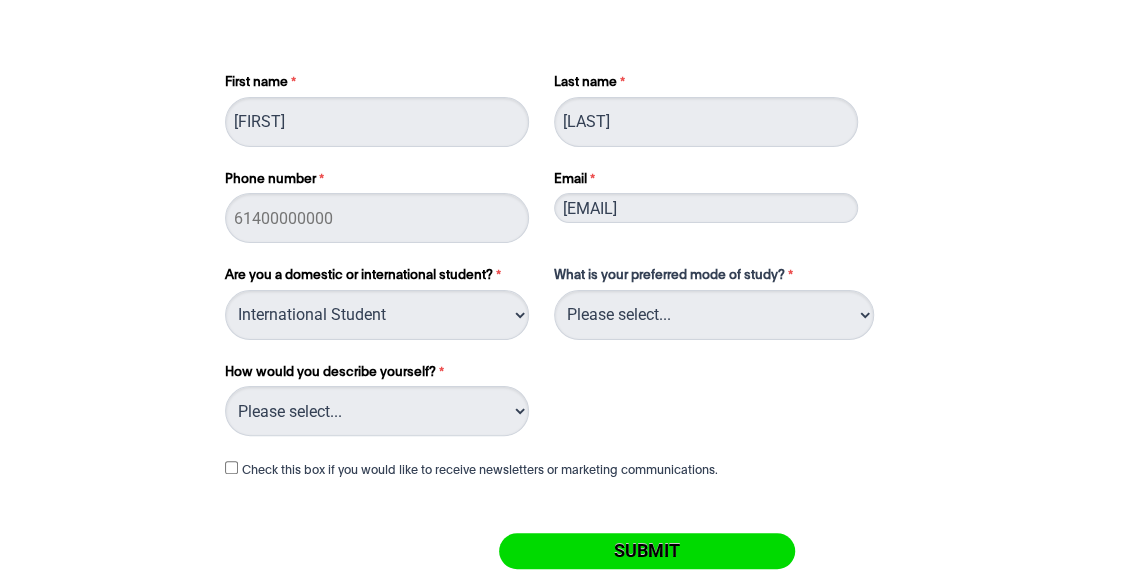 click on "Please select...
Domestic Student
International Student" at bounding box center (377, 315) 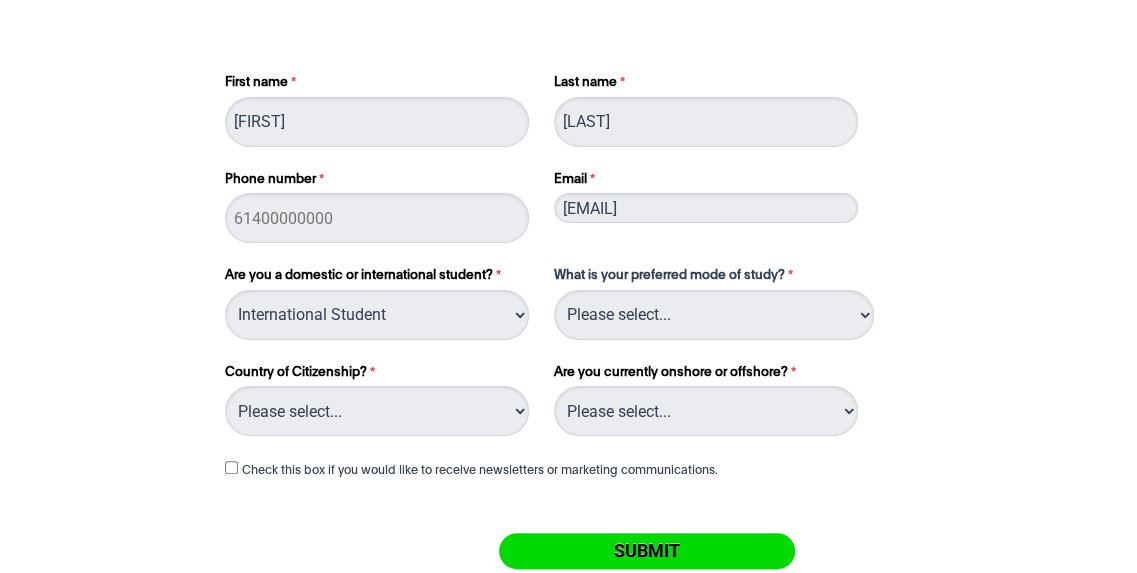click on "Please select...
Domestic Student
International Student" at bounding box center (377, 315) 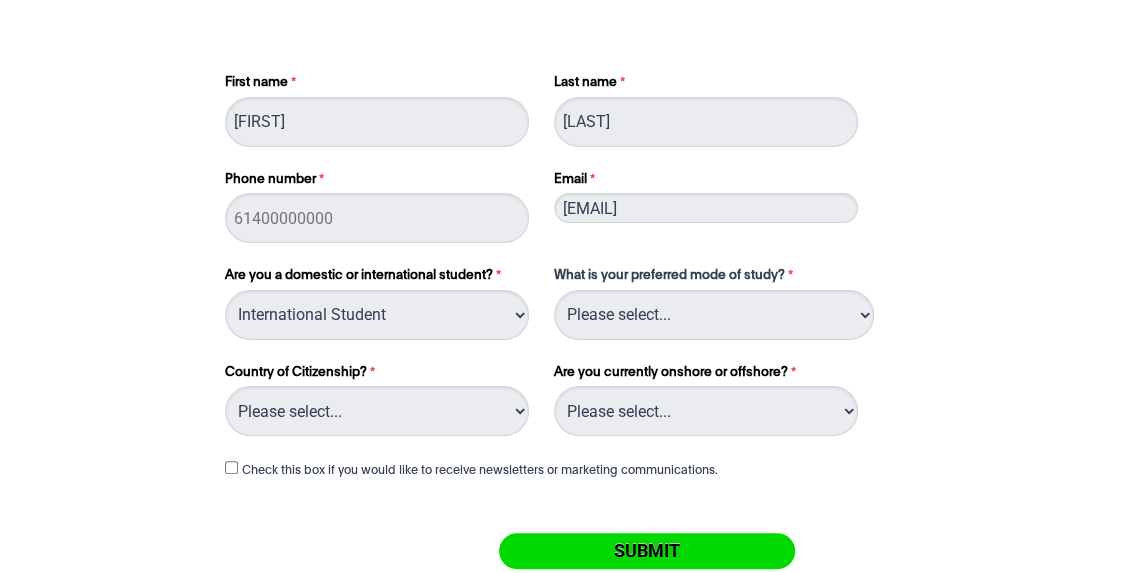 select 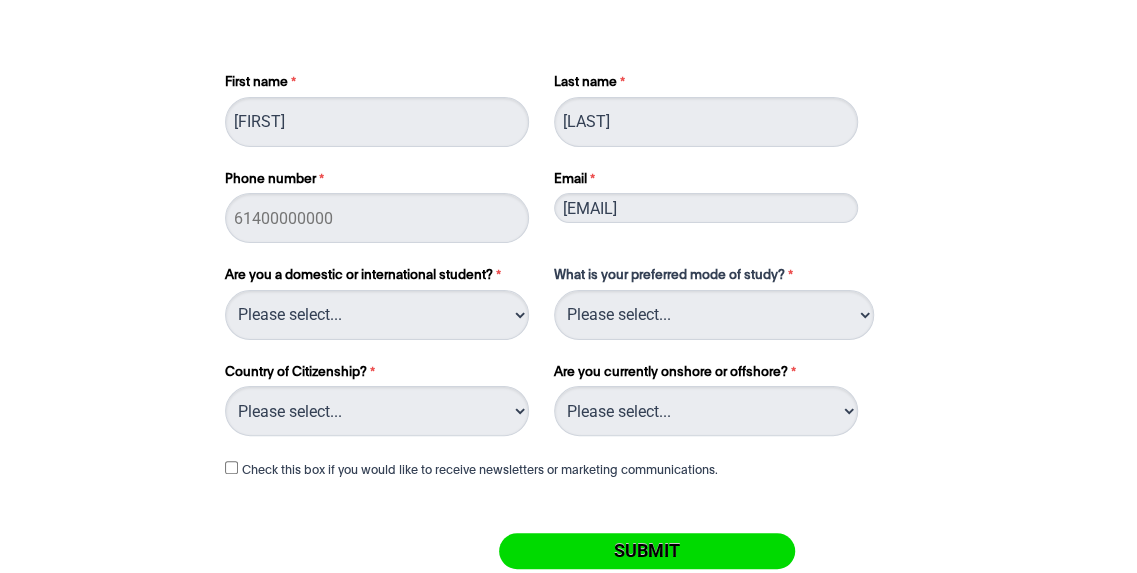click on "Please select...
Domestic Student
International Student" at bounding box center (377, 315) 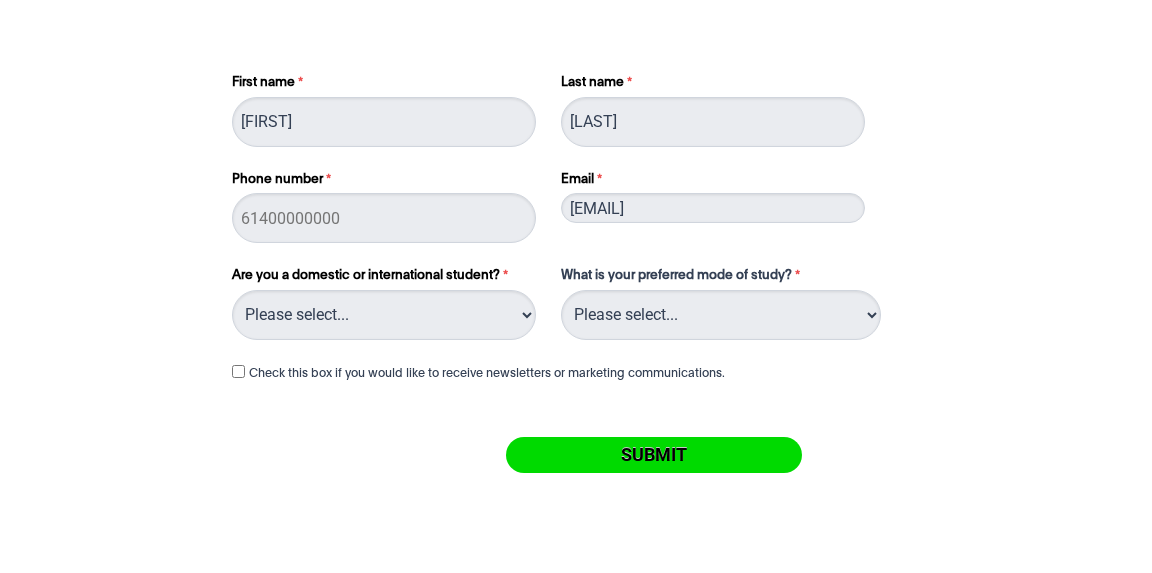 click on "Phone number" at bounding box center (386, 182) 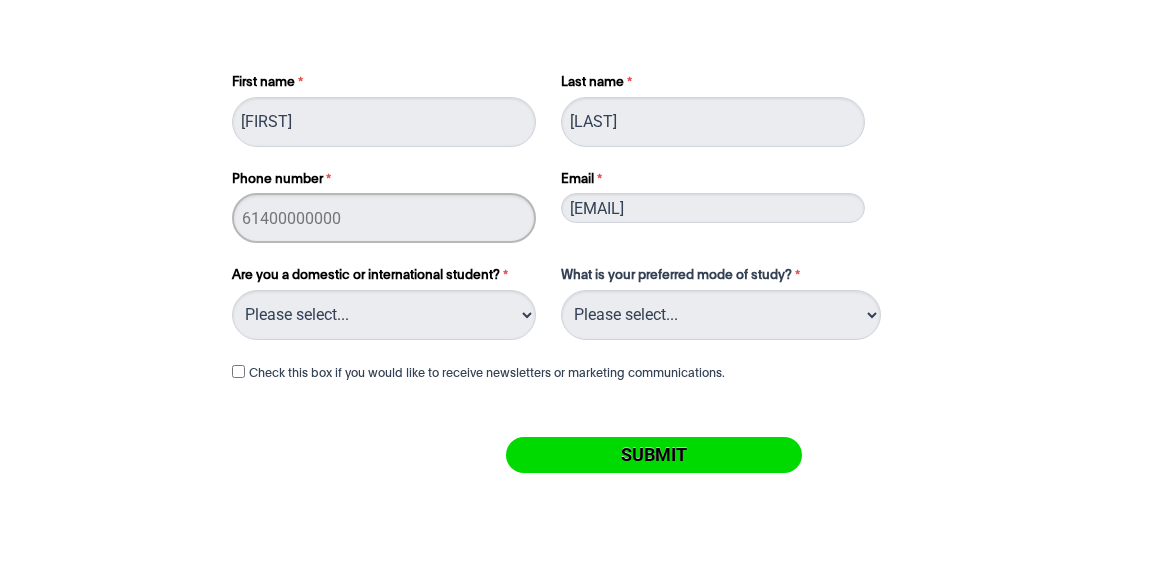 click on "Phone number" at bounding box center [384, 218] 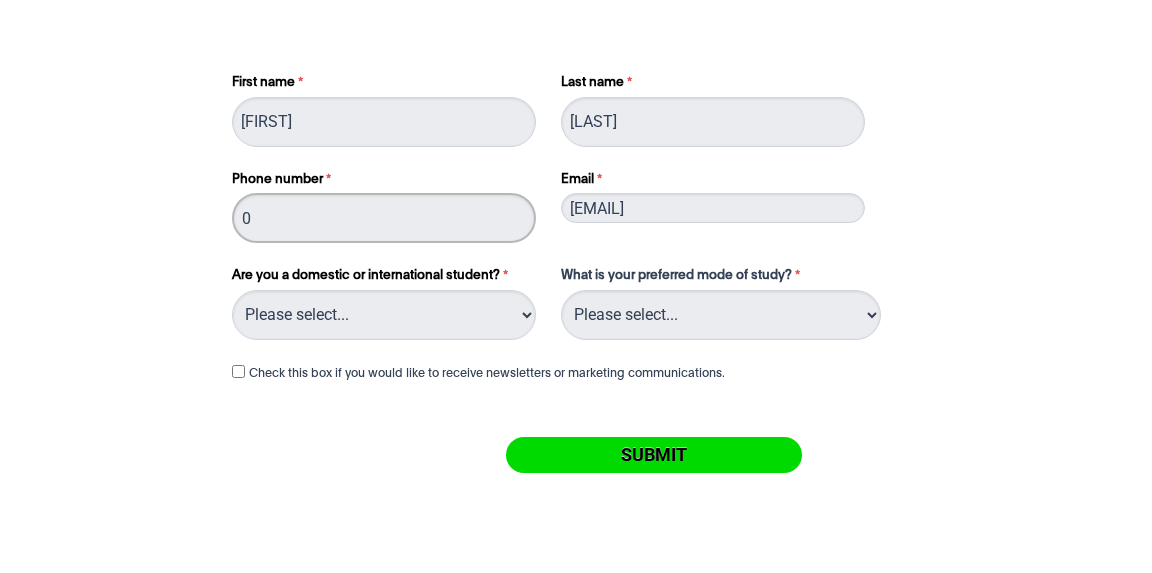 type on "[PHONE]" 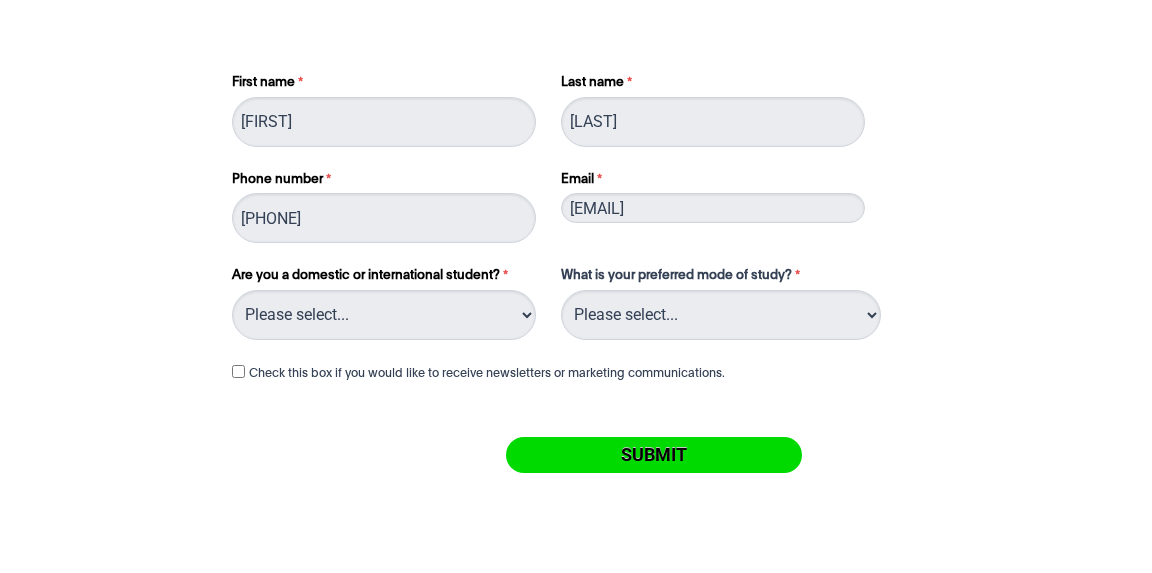 click on "Check this box if you would like to receive newsletters or marketing communications." at bounding box center [487, 373] 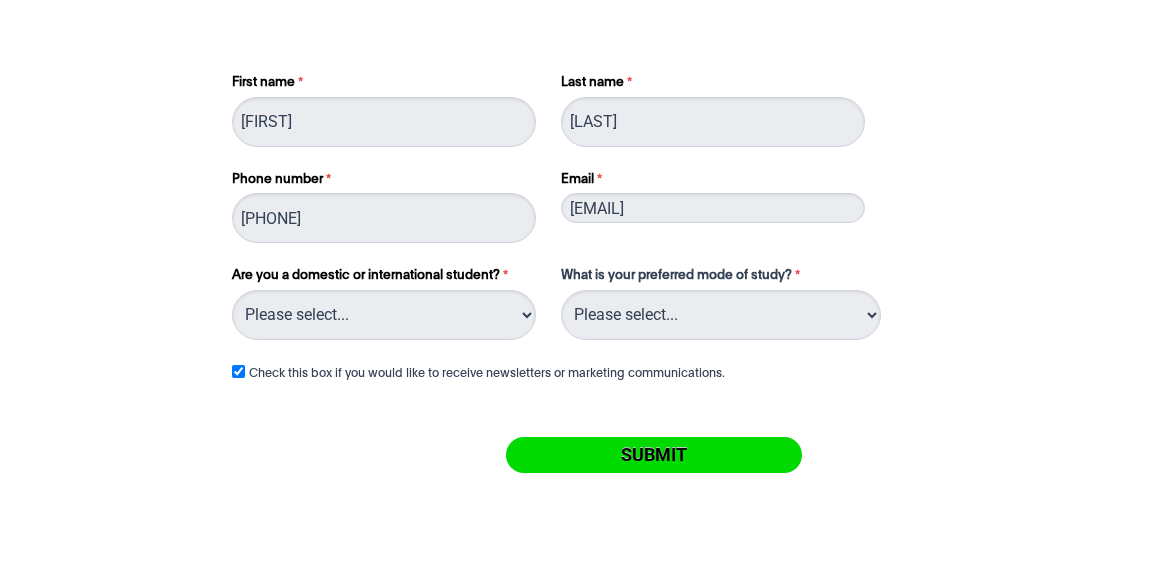 click on "Submit" at bounding box center (654, 455) 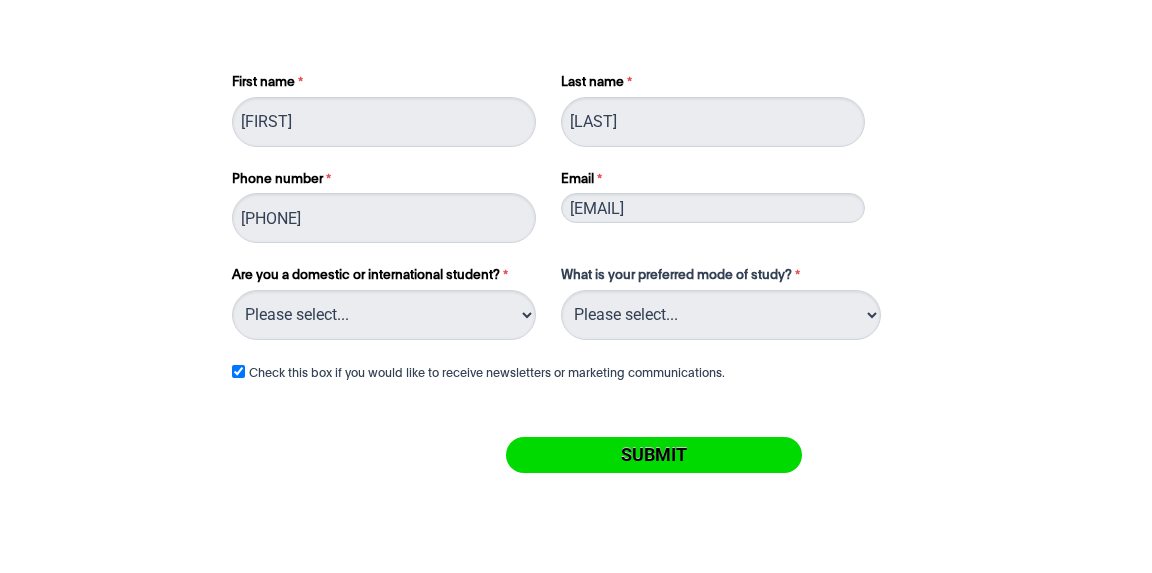 click on "Check this box if you would like to receive newsletters or marketing communications." at bounding box center (484, 375) 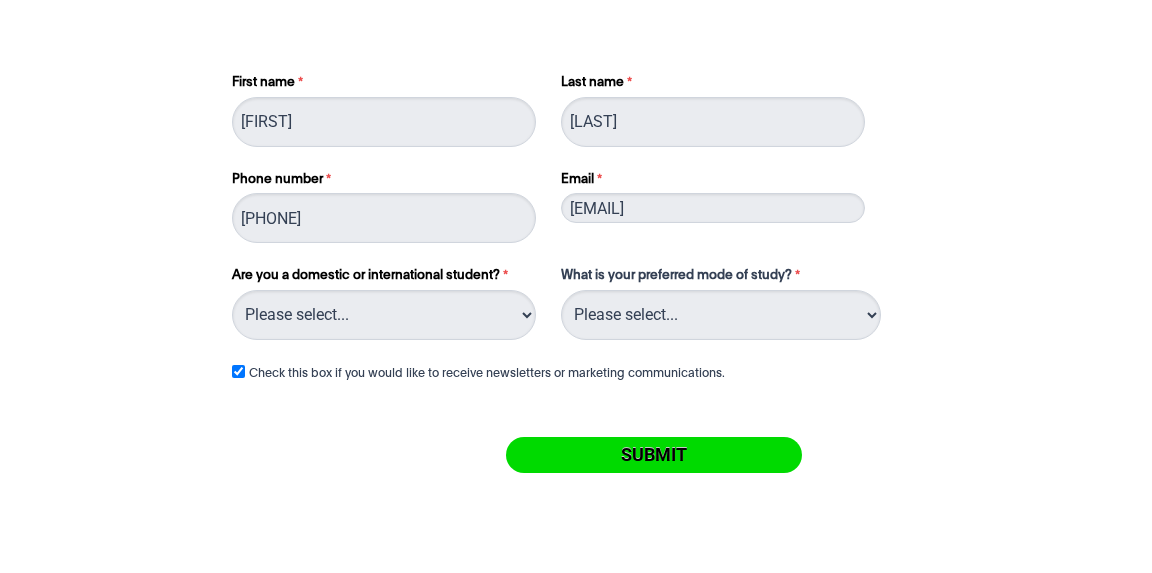 click on "Check this box if you would like to receive newsletters or marketing communications." at bounding box center [487, 373] 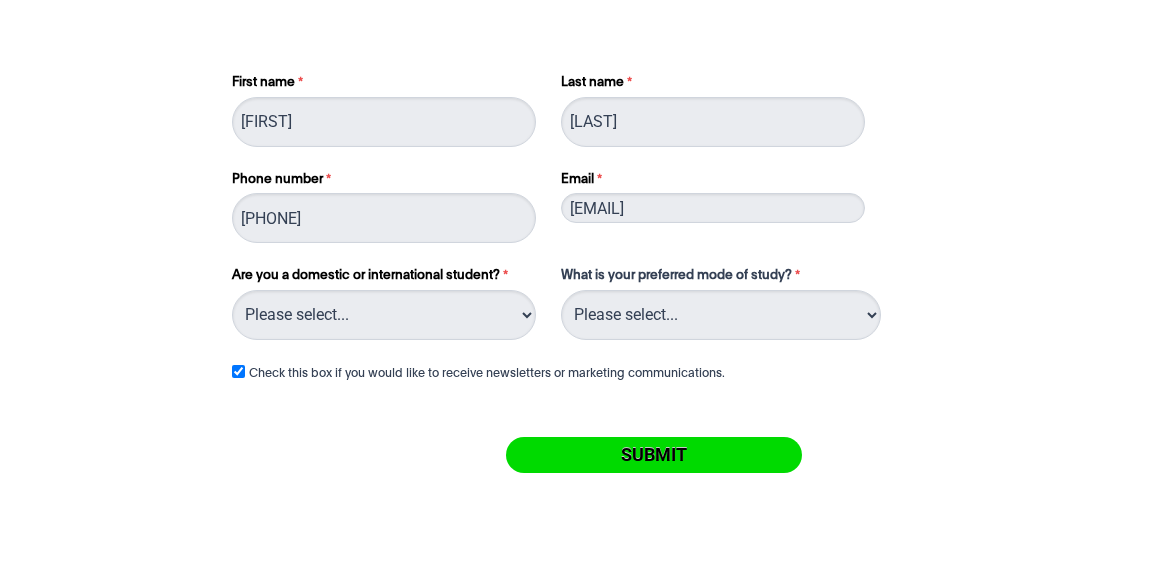 click on "Check this box if you would like to receive newsletters or marketing communications." at bounding box center [238, 371] 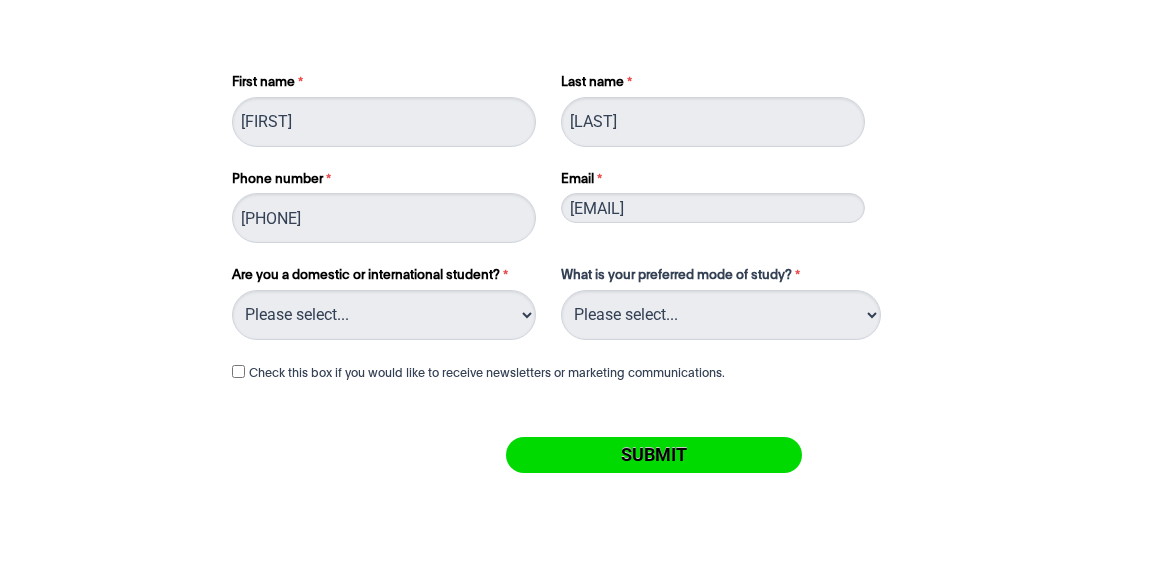 click on "Submit" at bounding box center [654, 455] 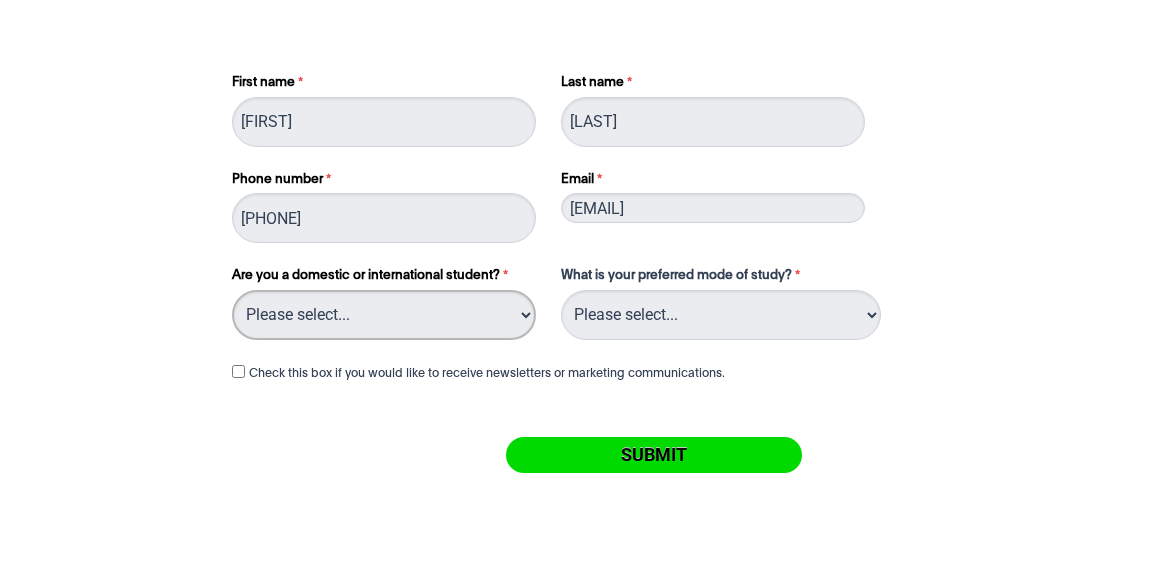 click on "Please select...
Domestic Student
International Student" at bounding box center [384, 315] 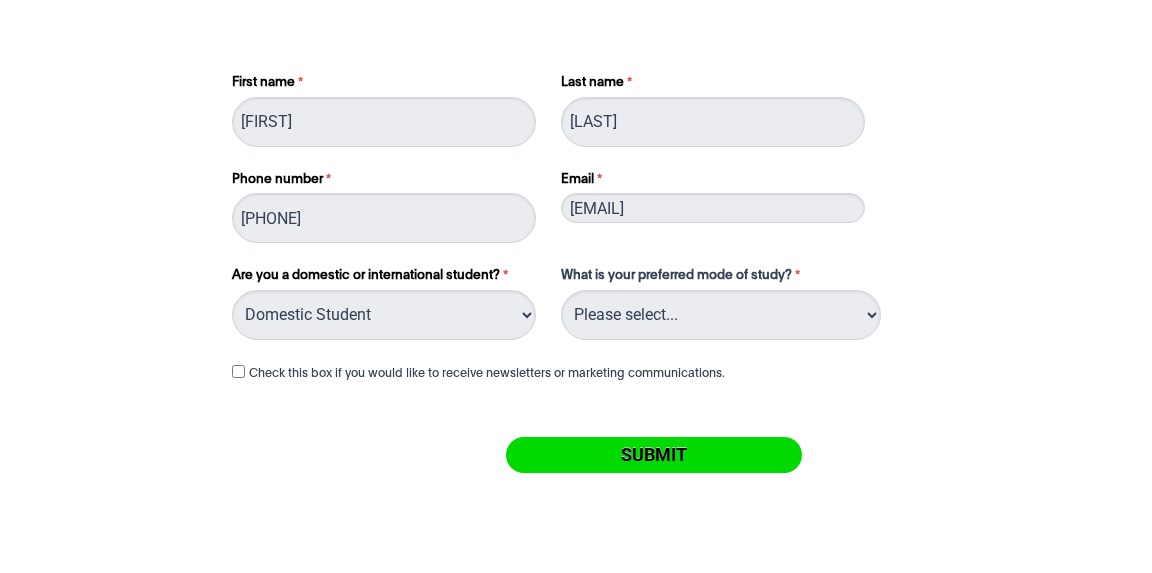 click on "Please select...
Domestic Student
International Student" at bounding box center [384, 315] 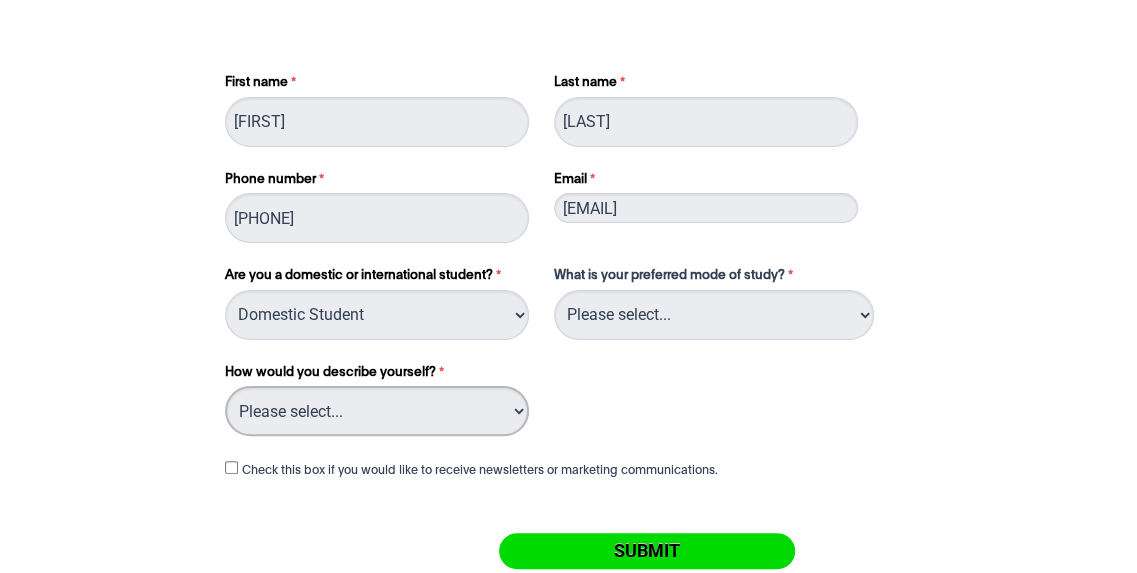 click on "I've completed Year 12
I'm looking for a career change
I'm already in the industry / have a qualification and am looking to extend my skills
I'm looking to transfer from another college/university
I took some time off after high school and want to return to study
I’m currently in Year 12 and planning what I’ll do after school
I'm currently in Year 11 and looking at some career options
I'm currently in Year 10 and looking at some career options
I'm currently in Year 9 and looking at some career options
I'm currently in Year 8 and looking at some career options
I'm looking for information for a friend/family member" at bounding box center [377, 411] 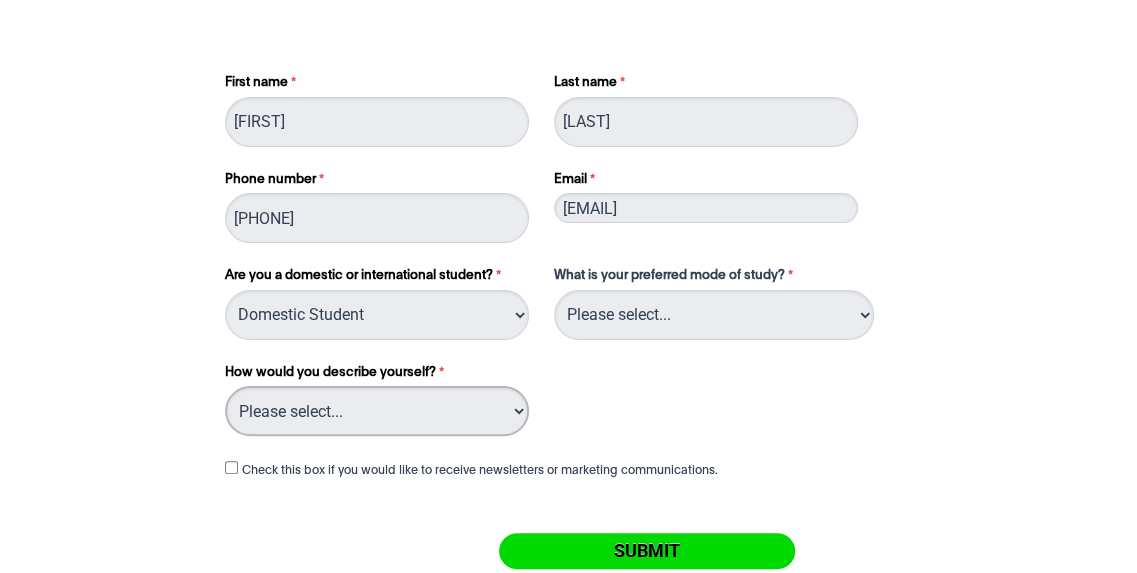 select on "tfa_158" 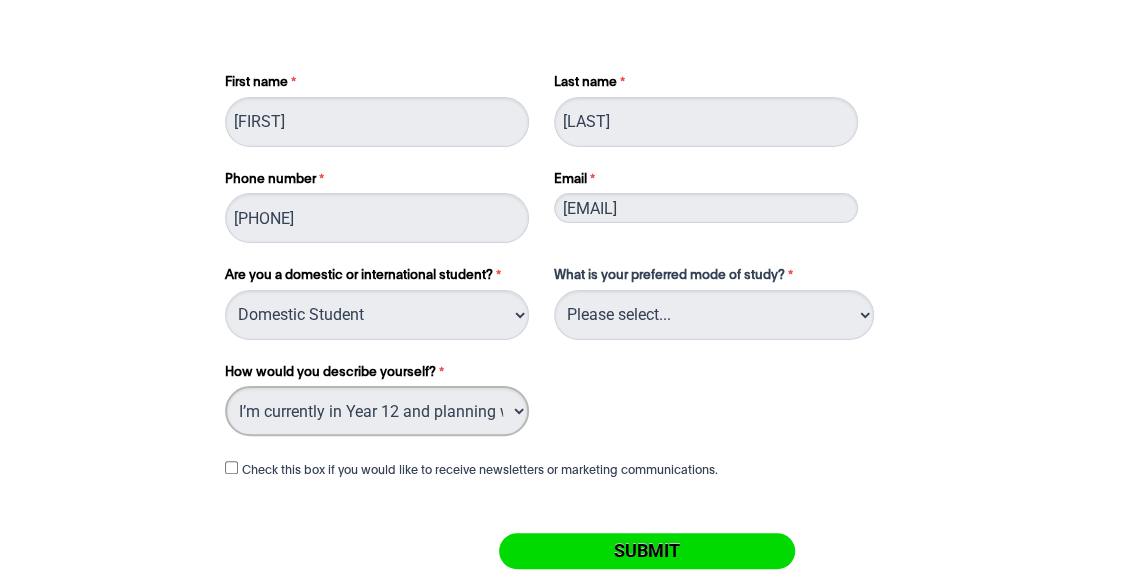 click on "I've completed Year 12
I'm looking for a career change
I'm already in the industry / have a qualification and am looking to extend my skills
I'm looking to transfer from another college/university
I took some time off after high school and want to return to study
I’m currently in Year 12 and planning what I’ll do after school
I'm currently in Year 11 and looking at some career options
I'm currently in Year 10 and looking at some career options
I'm currently in Year 9 and looking at some career options
I'm currently in Year 8 and looking at some career options
I'm looking for information for a friend/family member" at bounding box center [377, 411] 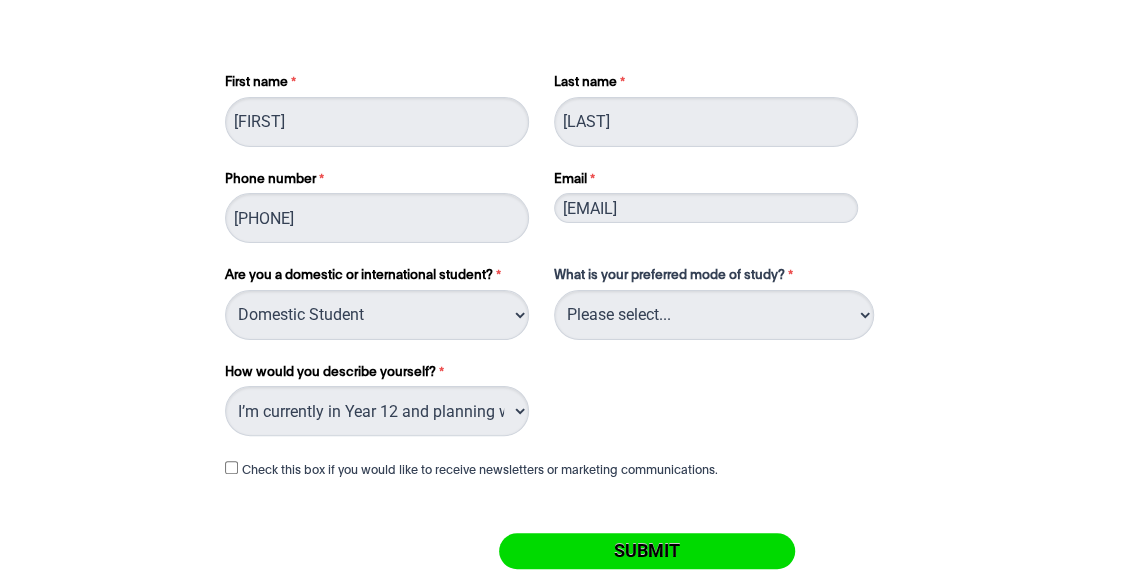 click on "Check this box if you would like to receive newsletters or marketing communications." at bounding box center (480, 470) 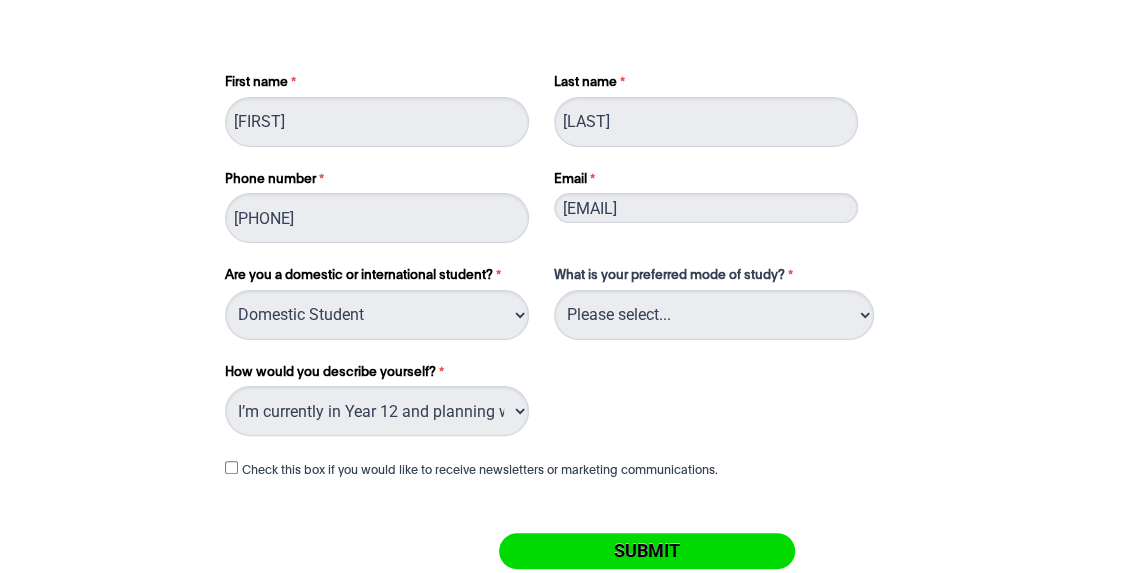 click on "Check this box if you would like to receive newsletters or marketing communications." at bounding box center [231, 467] 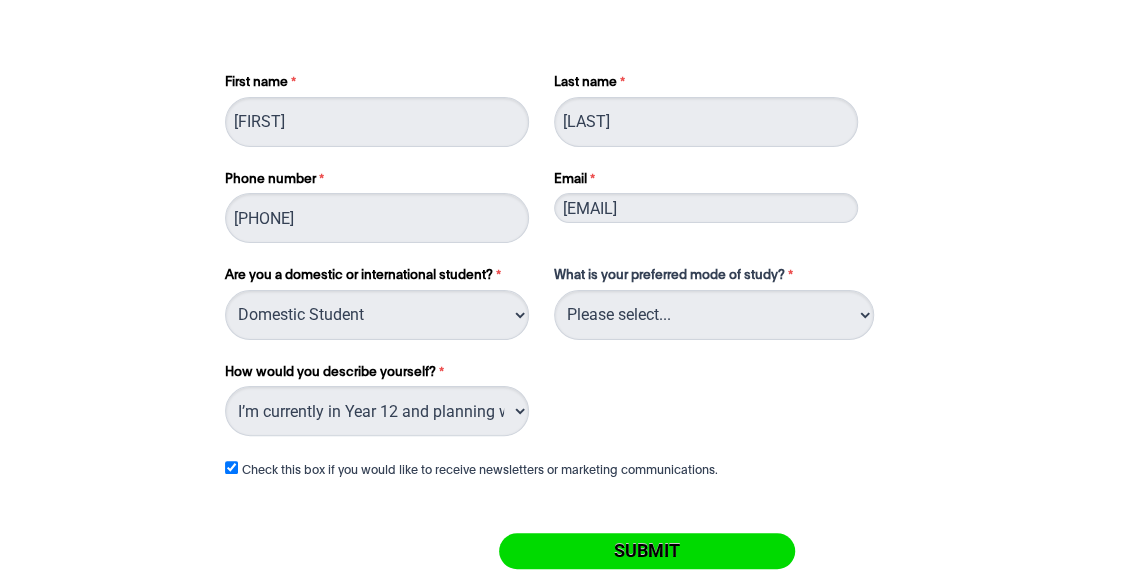 click on "Check this box if you would like to receive newsletters or marketing communications." at bounding box center [480, 470] 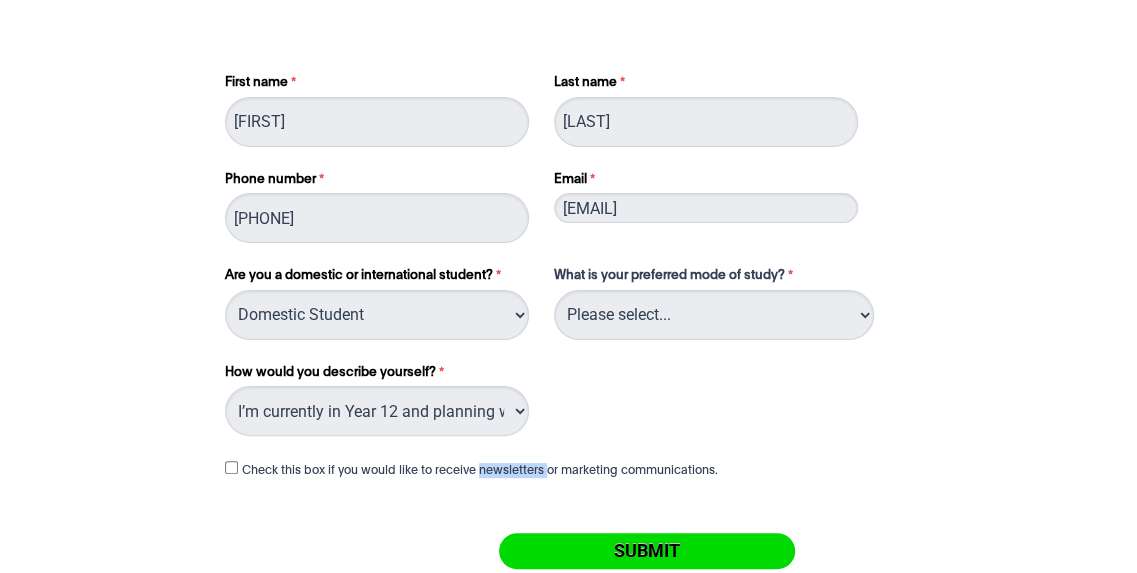 click on "Check this box if you would like to receive newsletters or marketing communications." at bounding box center (480, 470) 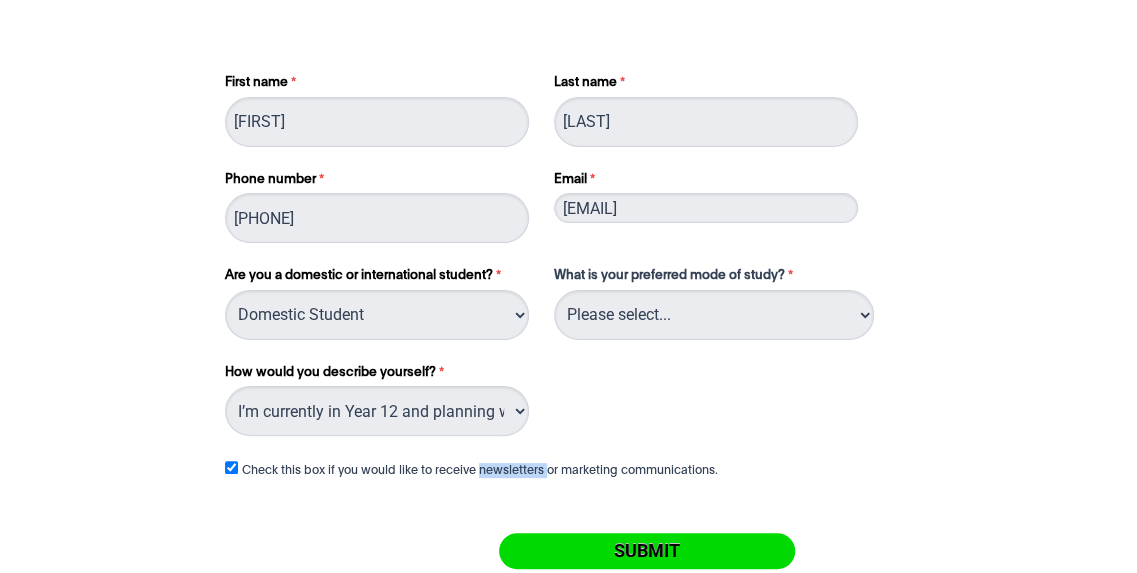 click on "Submit" at bounding box center (647, 551) 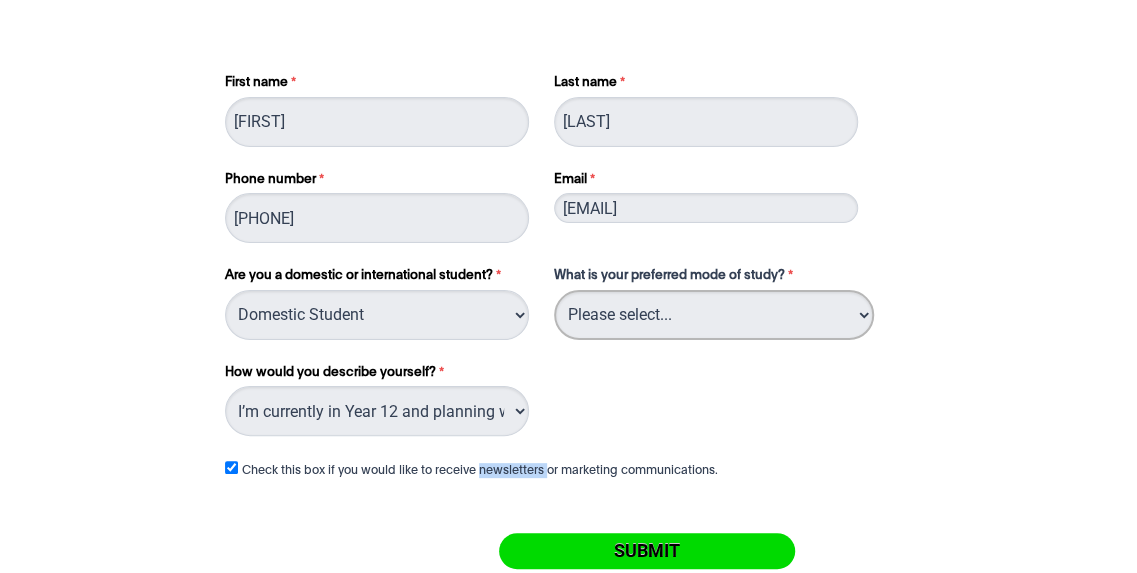 click on "Please select...
On Campus
Online" at bounding box center (714, 315) 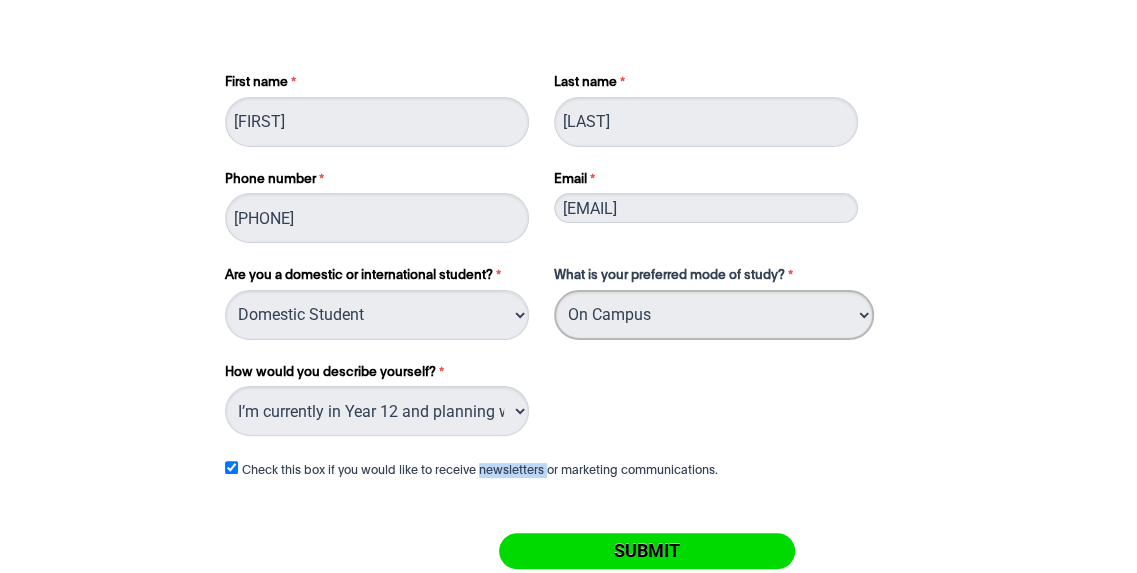 click on "Please select...
On Campus
Online" at bounding box center [714, 315] 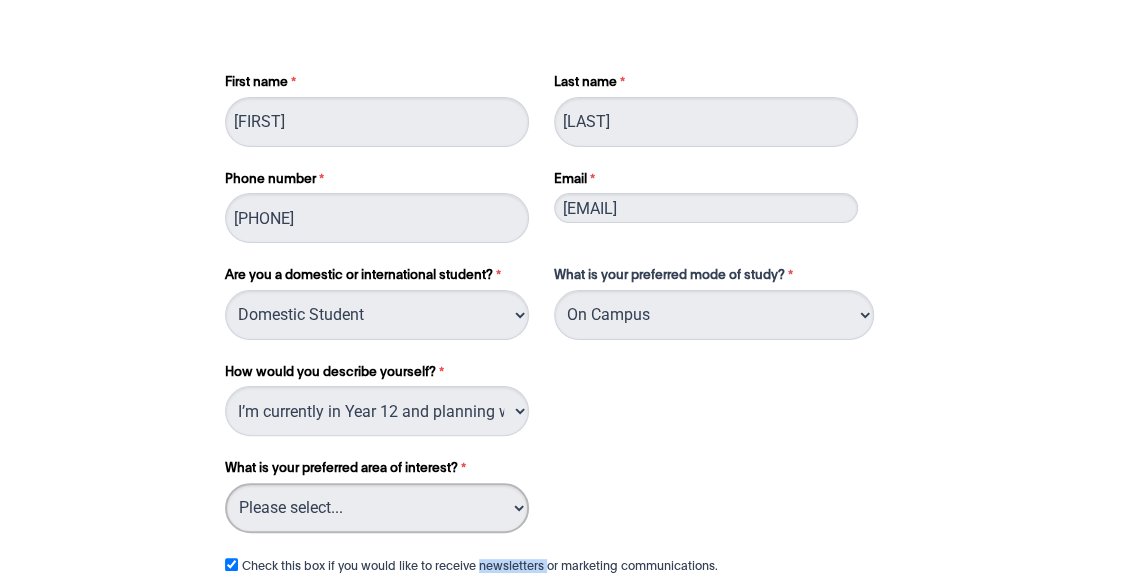 click on "Please select...
Circus Arts
Design Courses
Fashion Courses
Film & Theatre Courses
Games & Animation Courses
Management Courses
Music & Audio Courses
Postgraduate Courses
Writing & Communication Courses
VETDSS" at bounding box center [377, 508] 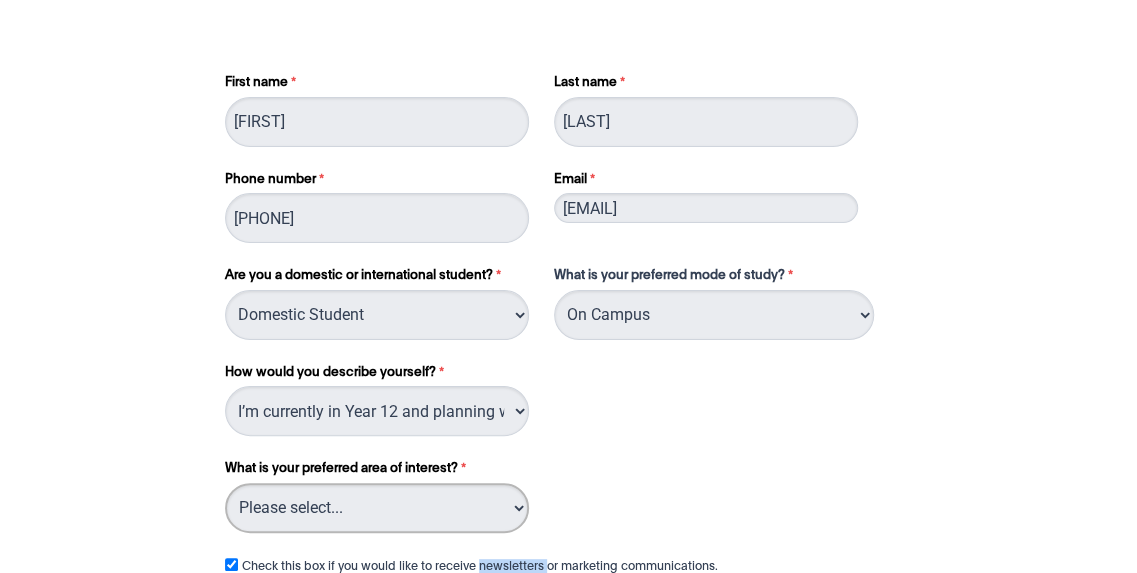 select on "tfa_1067" 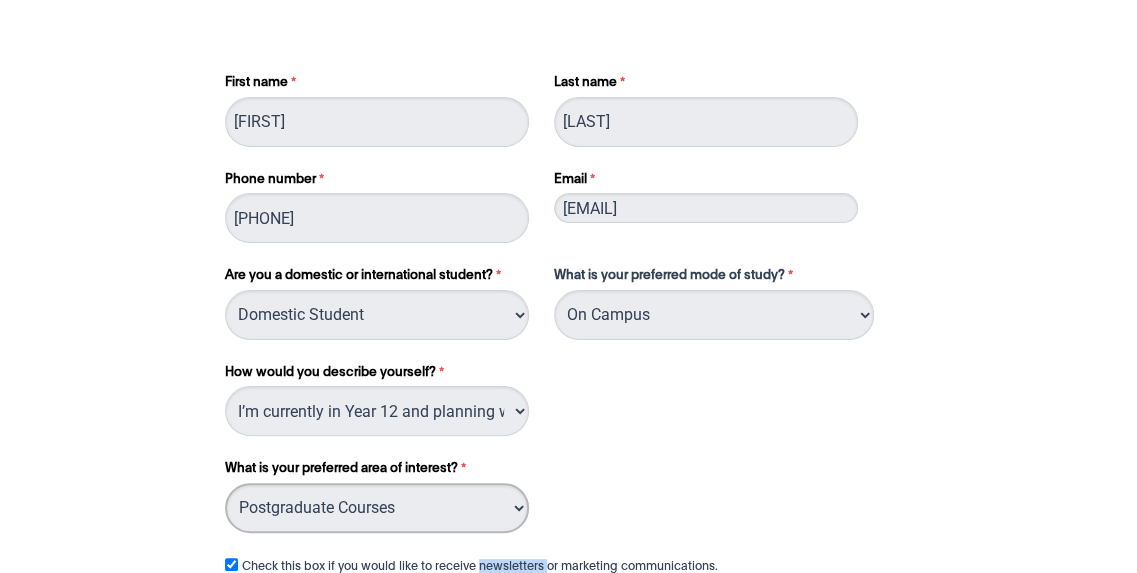 click on "Please select...
Circus Arts
Design Courses
Fashion Courses
Film & Theatre Courses
Games & Animation Courses
Management Courses
Music & Audio Courses
Postgraduate Courses
Writing & Communication Courses
VETDSS" at bounding box center (377, 508) 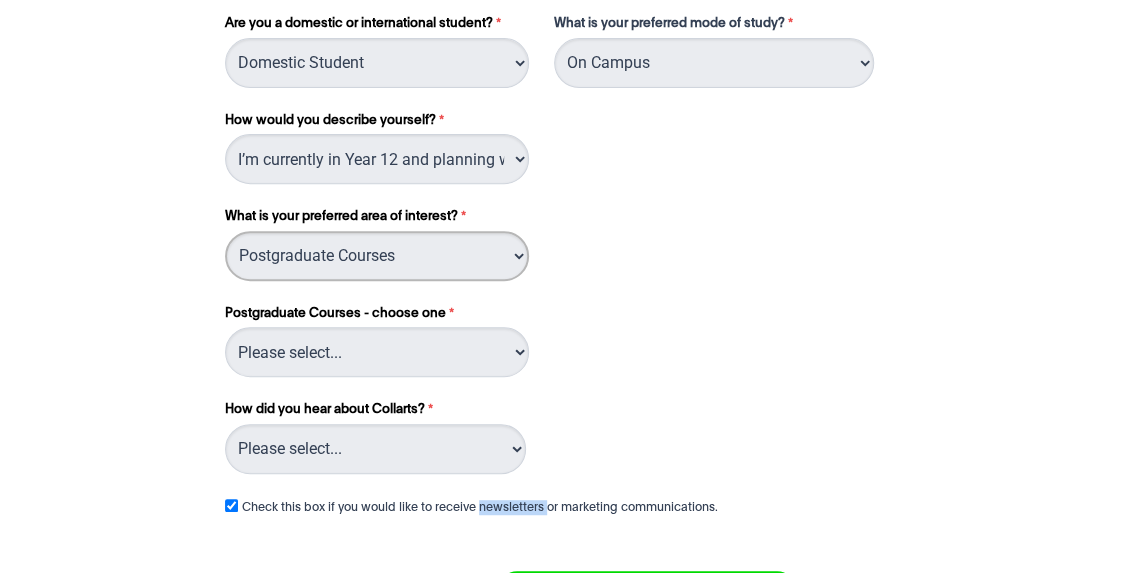 scroll, scrollTop: 339, scrollLeft: 0, axis: vertical 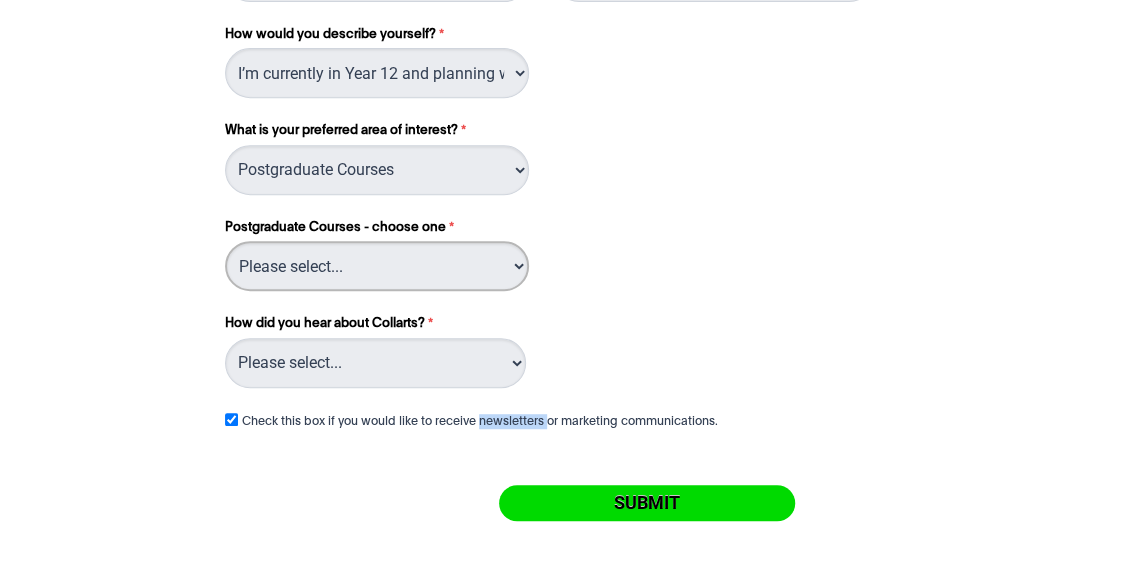 click on "Please select...
Grad Cert In Higher Education (Creative Arts)" at bounding box center (377, 266) 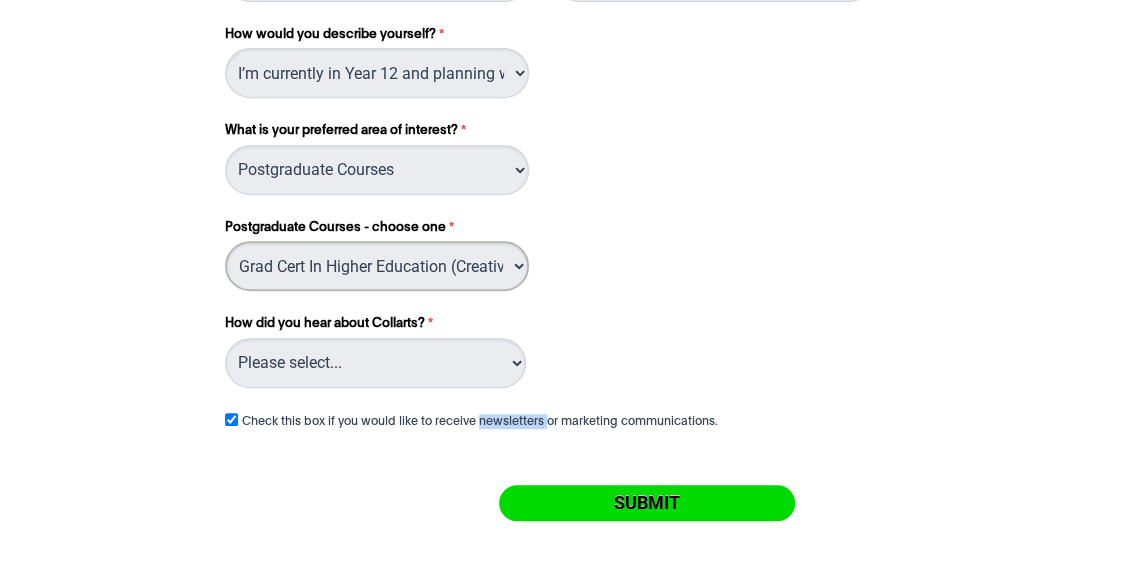 click on "Please select...
Grad Cert In Higher Education (Creative Arts)" at bounding box center (377, 266) 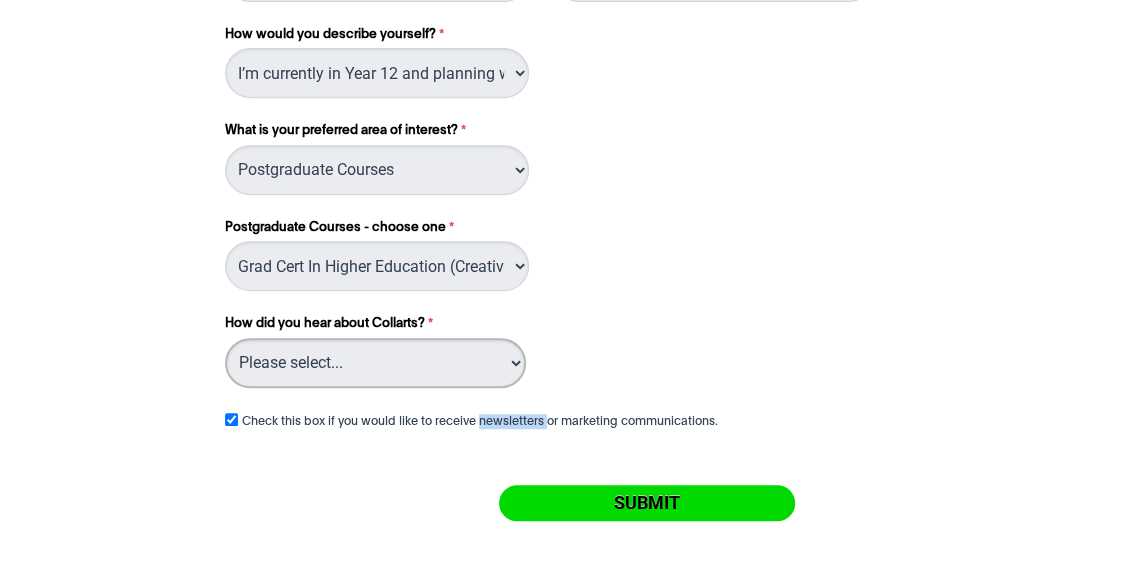 click on "Please select...
Advertising- Facebook
Advertising- Google
Advertising- Instagram, Tik Tok
Advertising- YouTube
Career Advisor
Career Expo
Collarts Newsletter/Email
Collarts Website
Festivals/Events
In the media
Online search
Radio
Signage
Socials
VET
VTAC
Word of mouth
Workshops
Other
Freeza/Amplified" at bounding box center [375, 363] 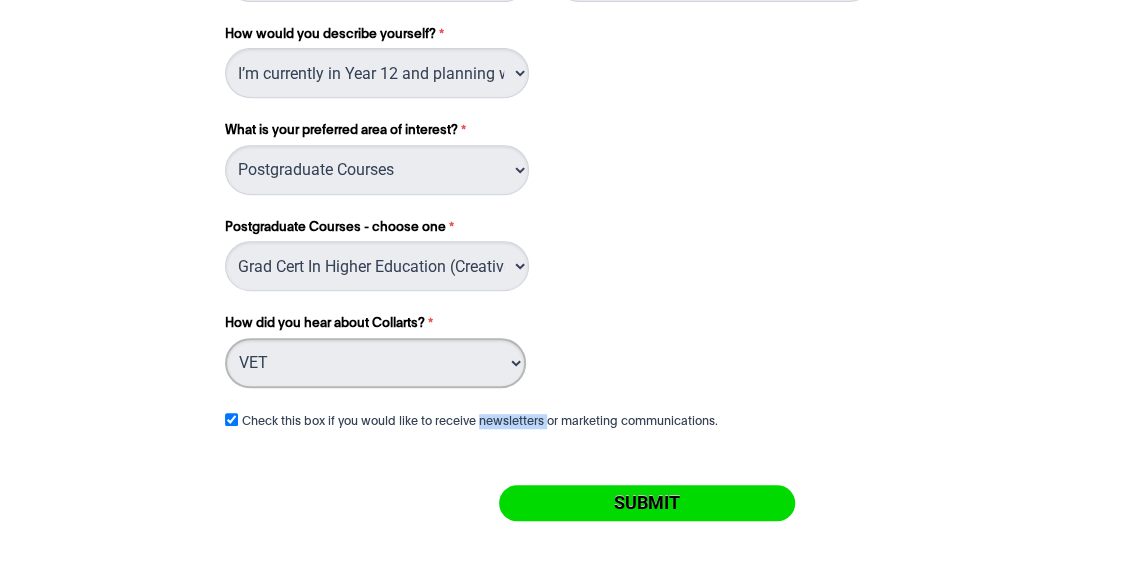 click on "Please select...
Advertising- Facebook
Advertising- Google
Advertising- Instagram, Tik Tok
Advertising- YouTube
Career Advisor
Career Expo
Collarts Newsletter/Email
Collarts Website
Festivals/Events
In the media
Online search
Radio
Signage
Socials
VET
VTAC
Word of mouth
Workshops
Other
Freeza/Amplified" at bounding box center (375, 363) 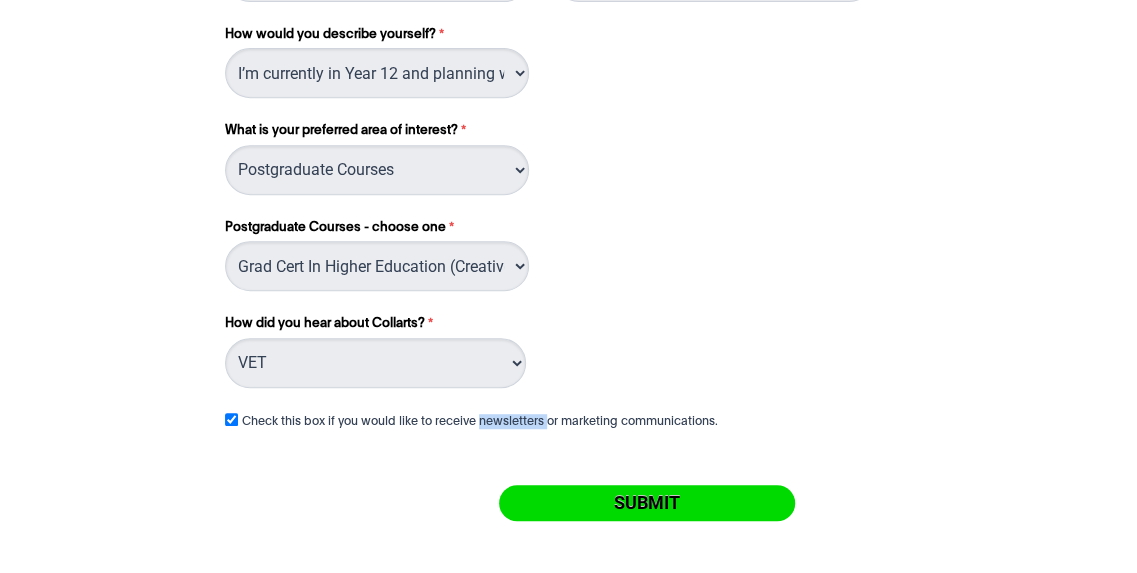 click on "Submit" at bounding box center (647, 503) 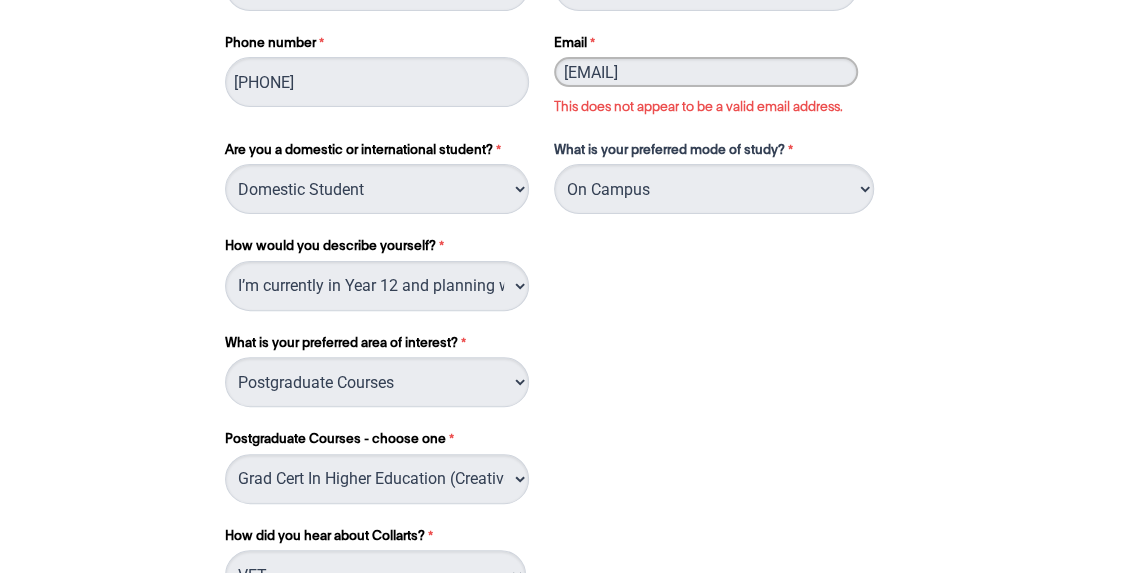 scroll, scrollTop: 48, scrollLeft: 0, axis: vertical 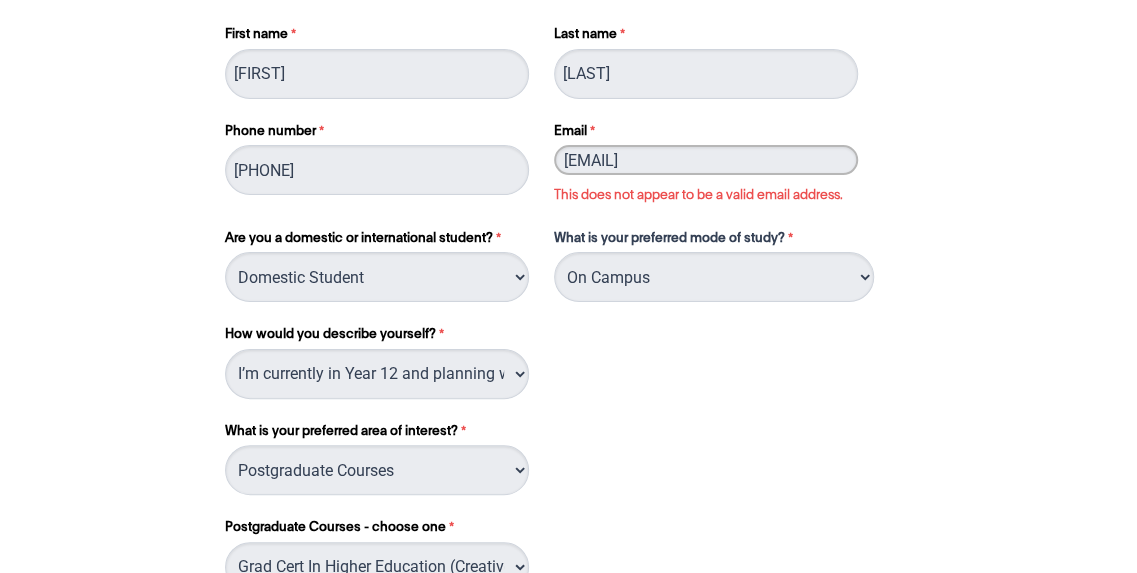 click on "[EMAIL]" at bounding box center (706, 160) 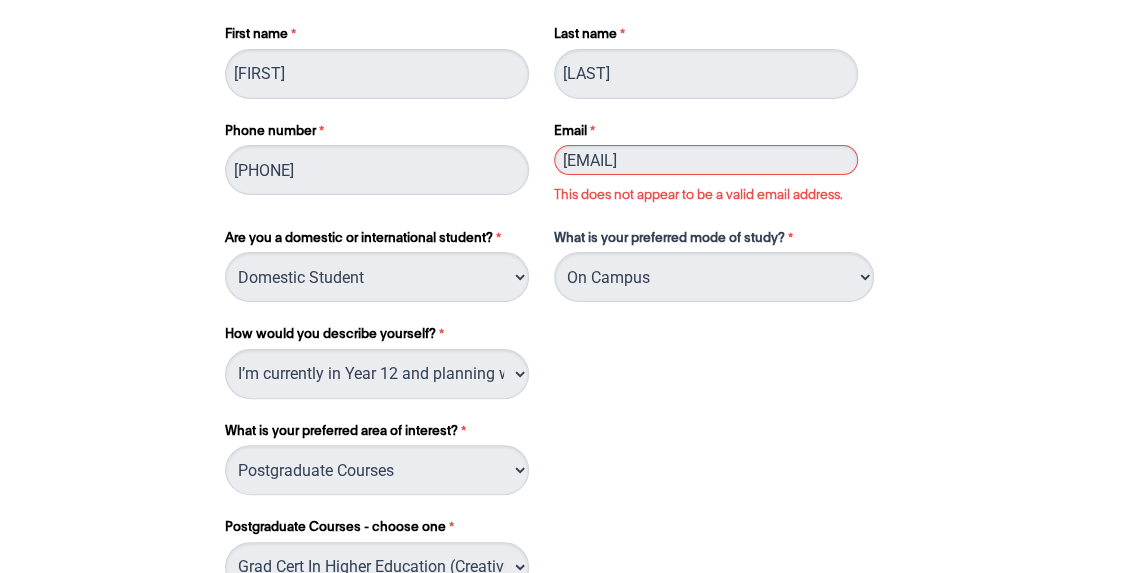 click on "Email [EMAIL]
This does not appear to be a valid email address." at bounding box center [708, 164] 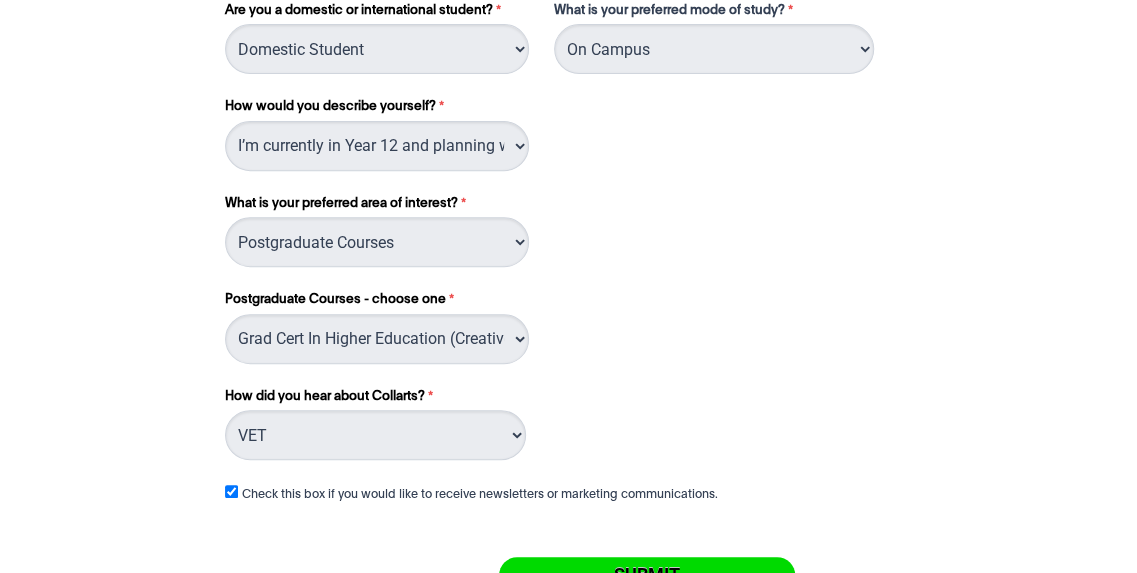 scroll, scrollTop: 350, scrollLeft: 0, axis: vertical 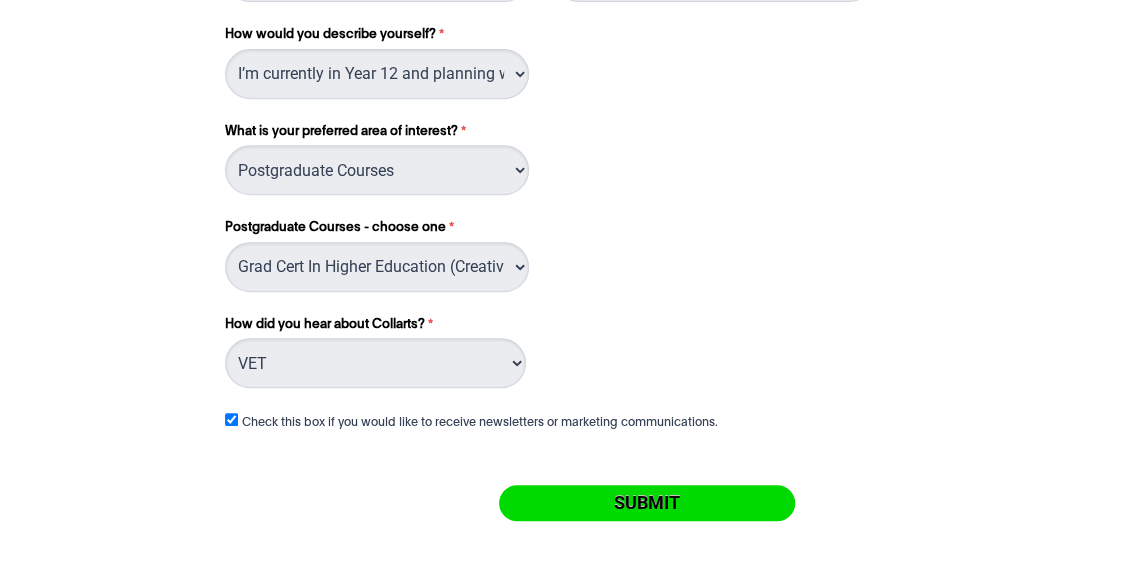 click on "Submit" at bounding box center (647, 503) 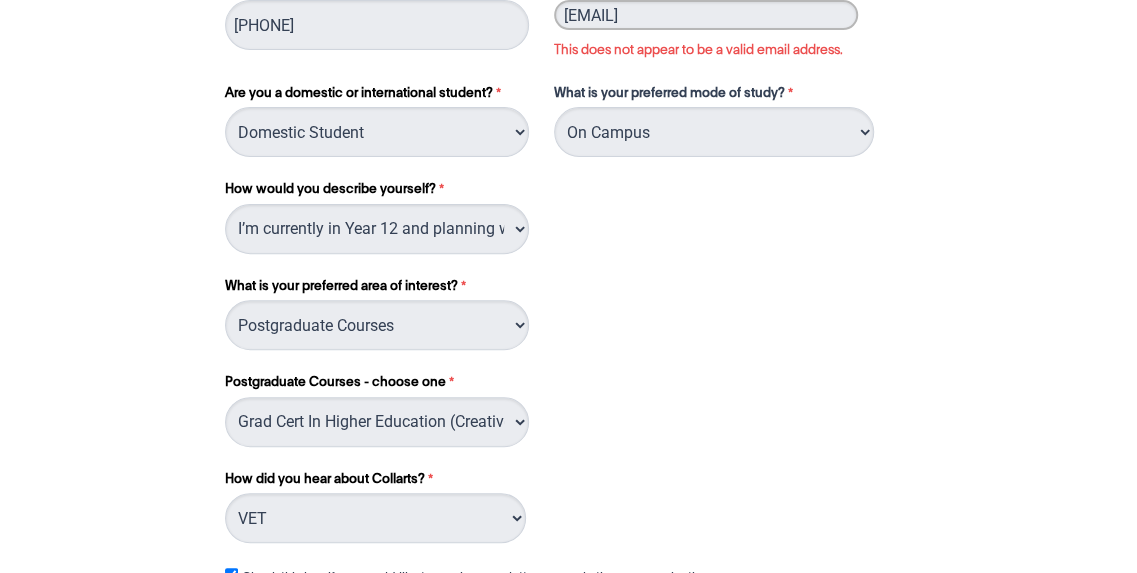 click on "[EMAIL]" at bounding box center (706, 15) 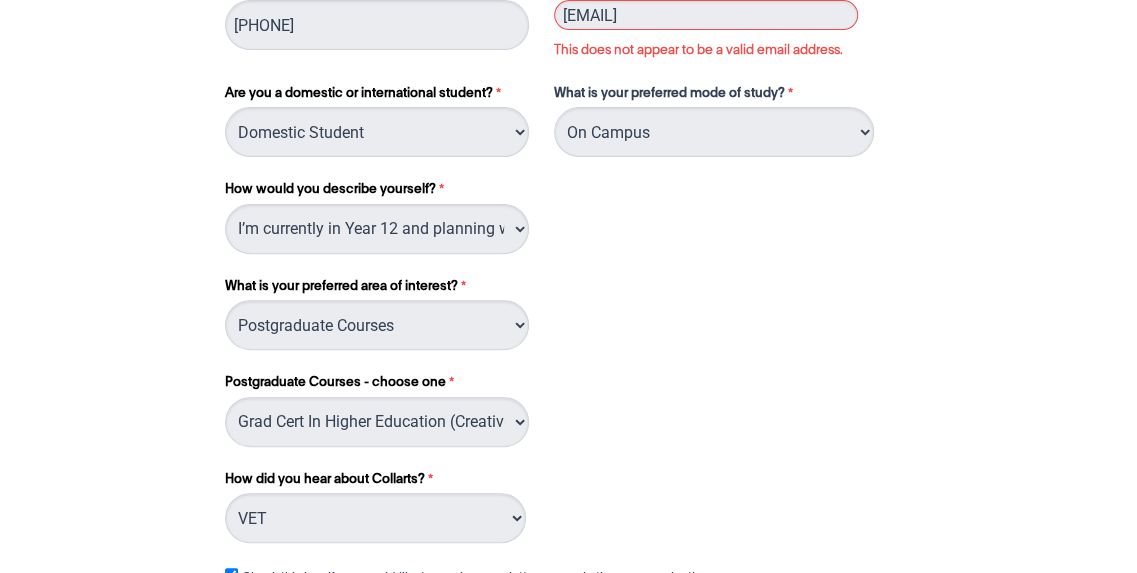 click on "Are you a domestic or international student? Please select...
Domestic Student
International Student
What is your preferred mode of study? Please select...
On Campus
Online
How would you describe yourself?  Please select...
I've completed Year 12
I'm looking for a career change
I'm already in the industry / have a qualification and am looking to extend my skills
I'm looking to transfer from another college/university
I took some time off after high school and want to return to study
I’m currently in Year 12 and planning what I’ll do after school
I'm currently in Year 11 and looking at some career options
I'm currently in Year 10 and looking at some career options
I'm currently in Year 9 and looking at some career options
I'm currently in Year 8 and looking at some career options
I'm looking for information for a friend/family member
Country of Citizenship? Please select...
Afghanistan
Åland Islands
Albania
Algeria
American Samoa
Andorra" at bounding box center (569, 161) 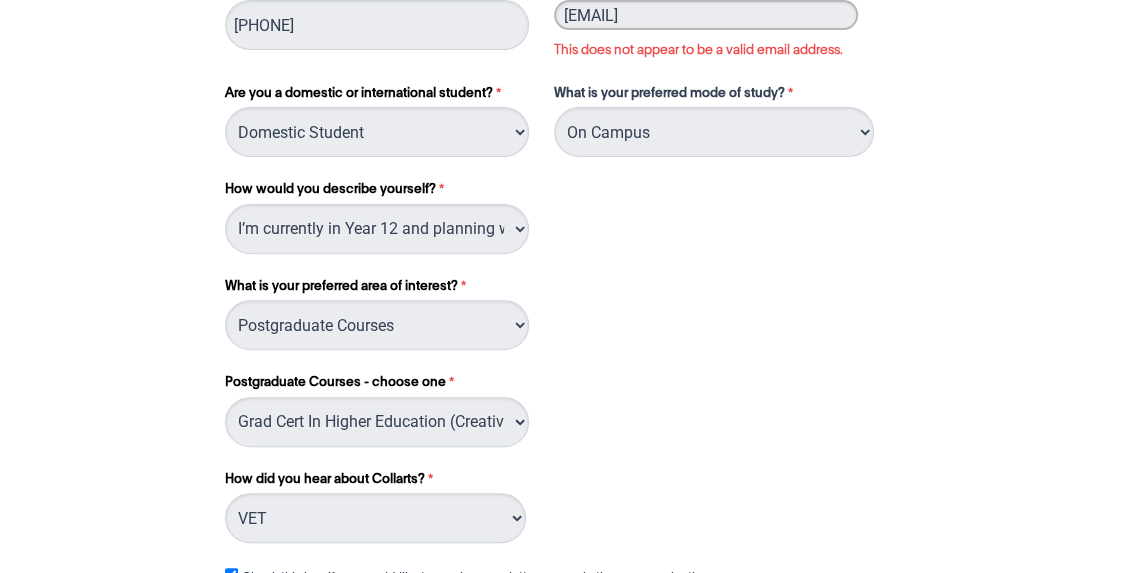 click on "[EMAIL]" at bounding box center [706, 15] 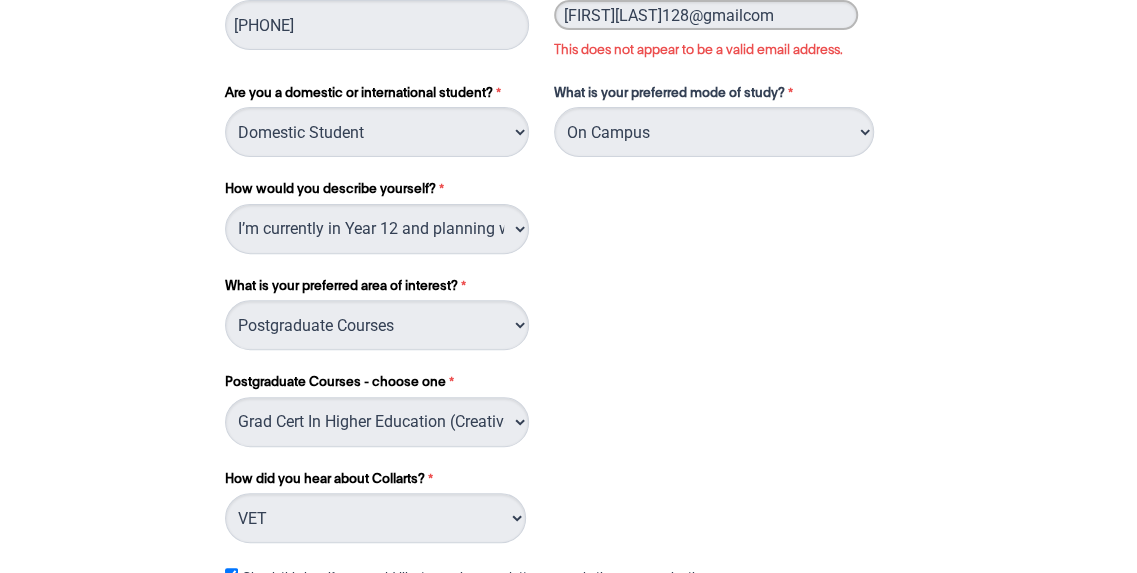 type on "[FIRST][LAST]128@gmailcom" 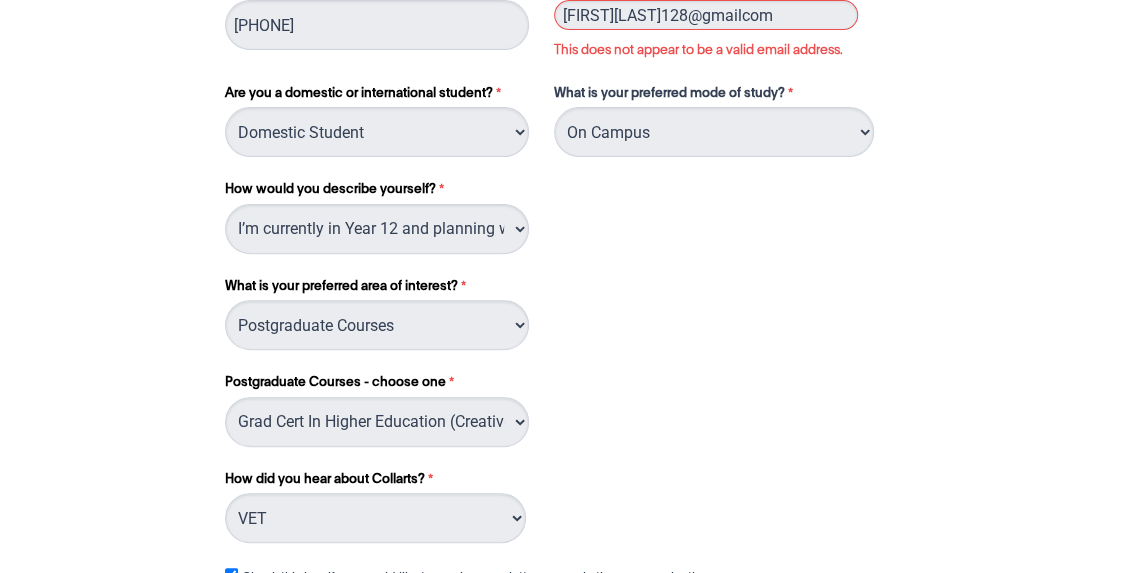click on "First name [FIRST]
Last name [LAST]
Phone number [PHONE]
Email [EMAIL]
This does not appear to be a valid email address.
Are you a domestic or international student? Please select...
Domestic Student
International Student
What is your preferred mode of study? Please select...
On Campus
Online
How would you describe yourself?  Please select...
I've completed Year 12
I'm looking for a career change
I'm already in the industry / have a qualification and am looking to extend my skills
I'm looking to transfer from another college/university
I took some time off after high school and want to return to study
I’m currently in Year 12 and planning what I’ll do after school
I'm currently in Year 11 and looking at some career options
I'm currently in Year 10 and looking at some career options
I'm currently in Year 9 and looking at some career options
I'm currently in Year 8 and looking at some career options" at bounding box center (569, 290) 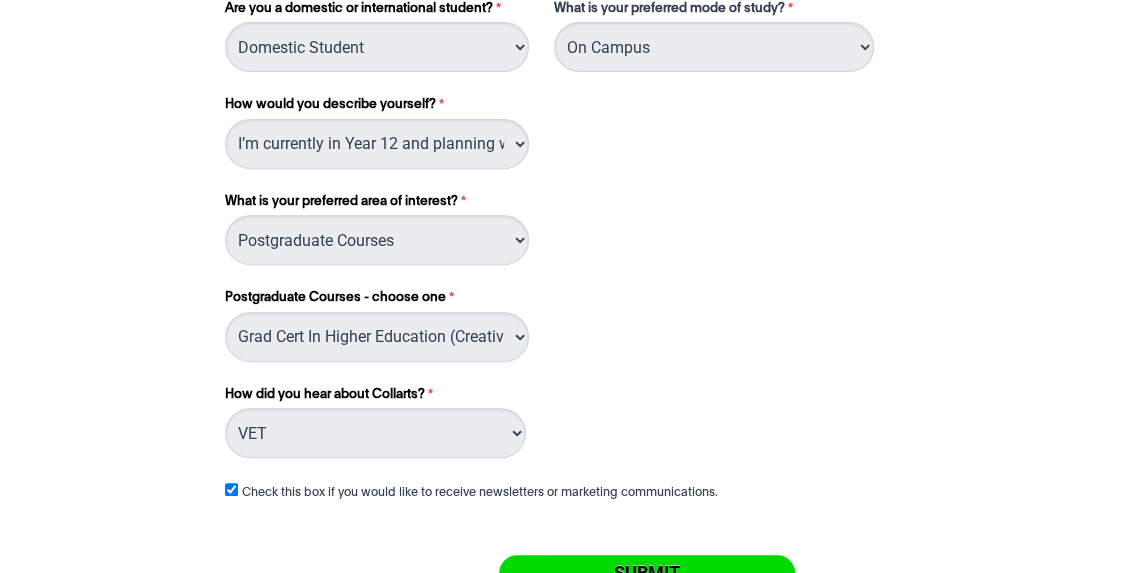 scroll, scrollTop: 350, scrollLeft: 0, axis: vertical 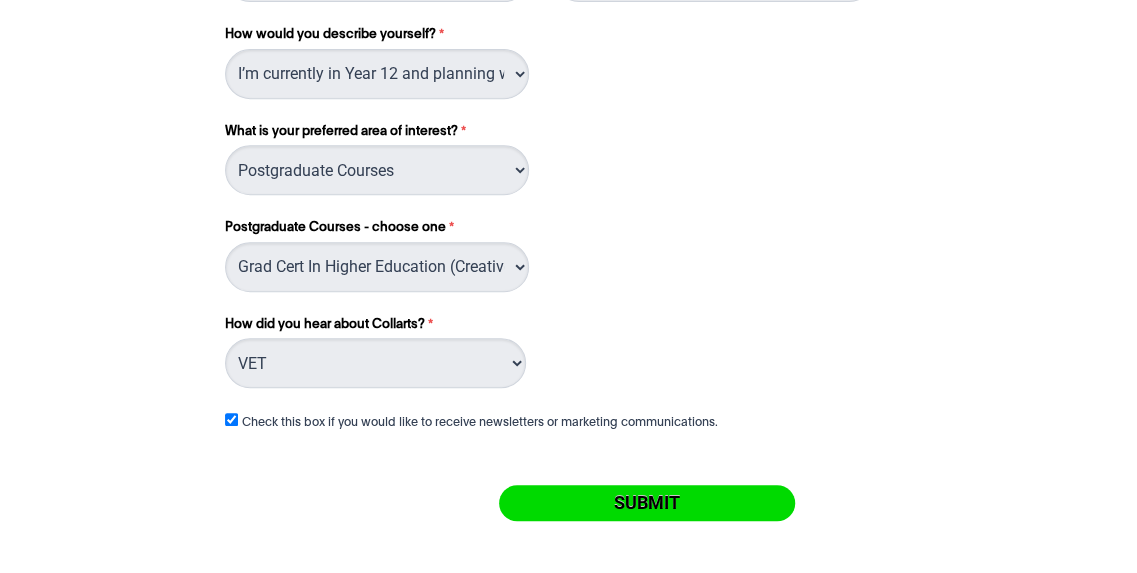 click on "Check this box if you would like to receive newsletters or marketing communications." at bounding box center (477, 423) 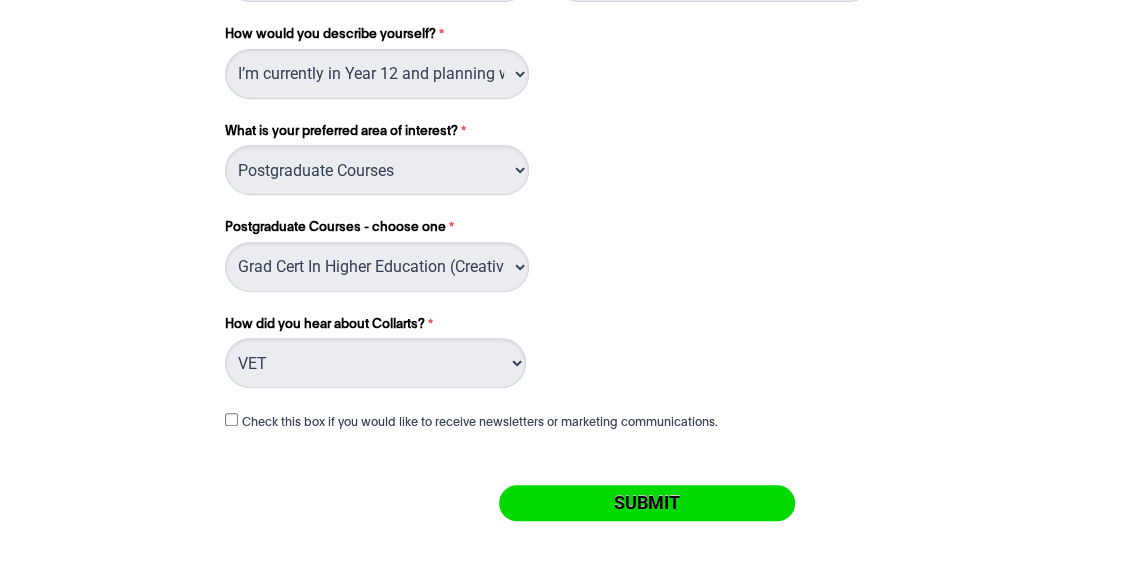 click on "Submit" at bounding box center [569, 488] 